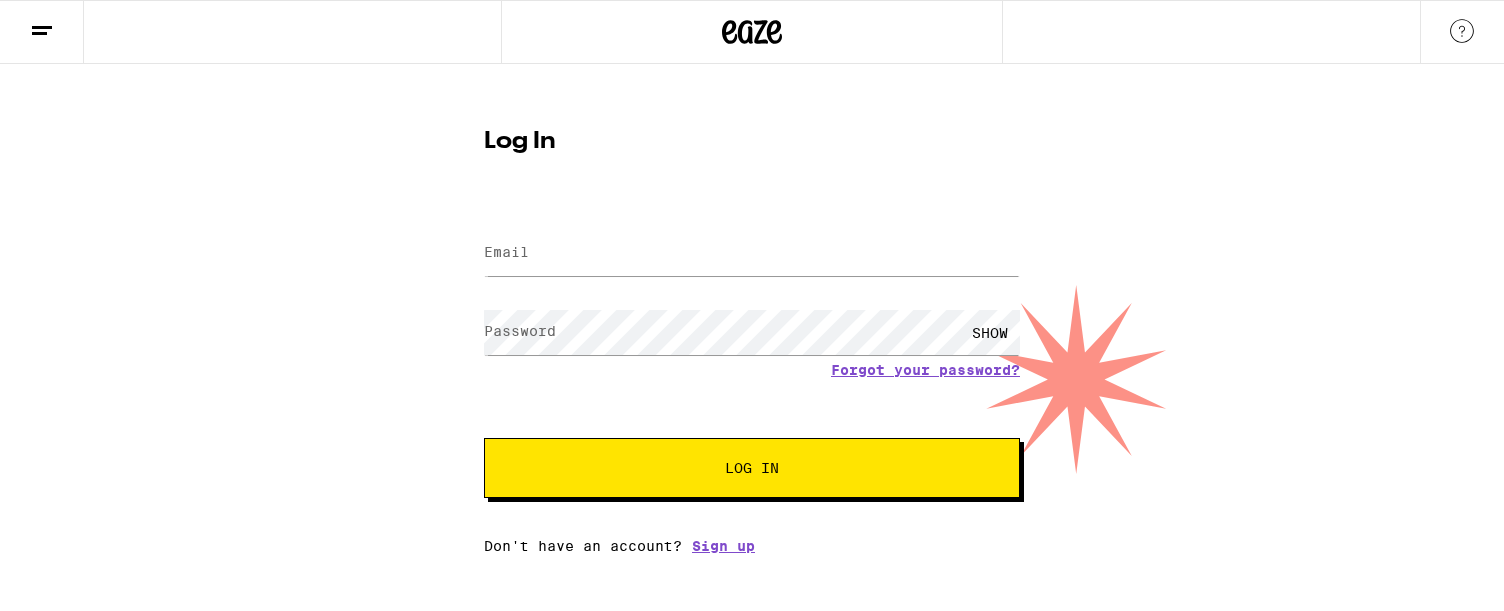scroll, scrollTop: 0, scrollLeft: 0, axis: both 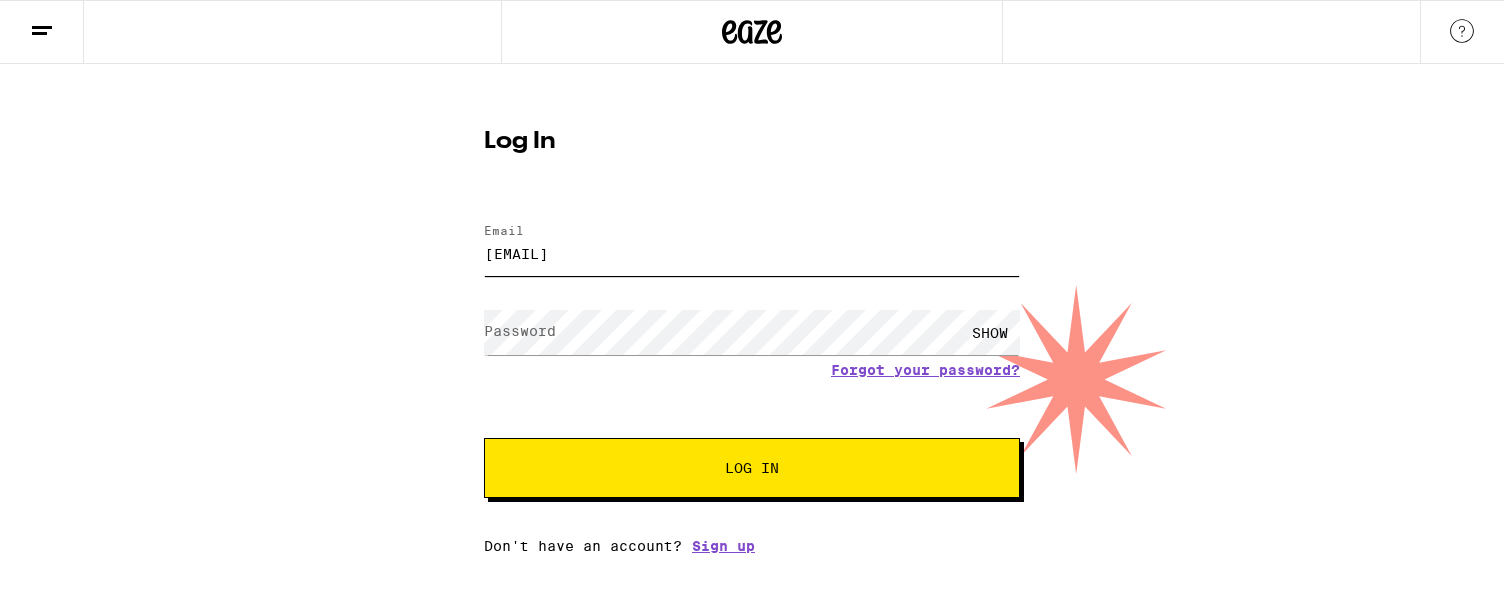 click on "[EMAIL]" at bounding box center (752, 253) 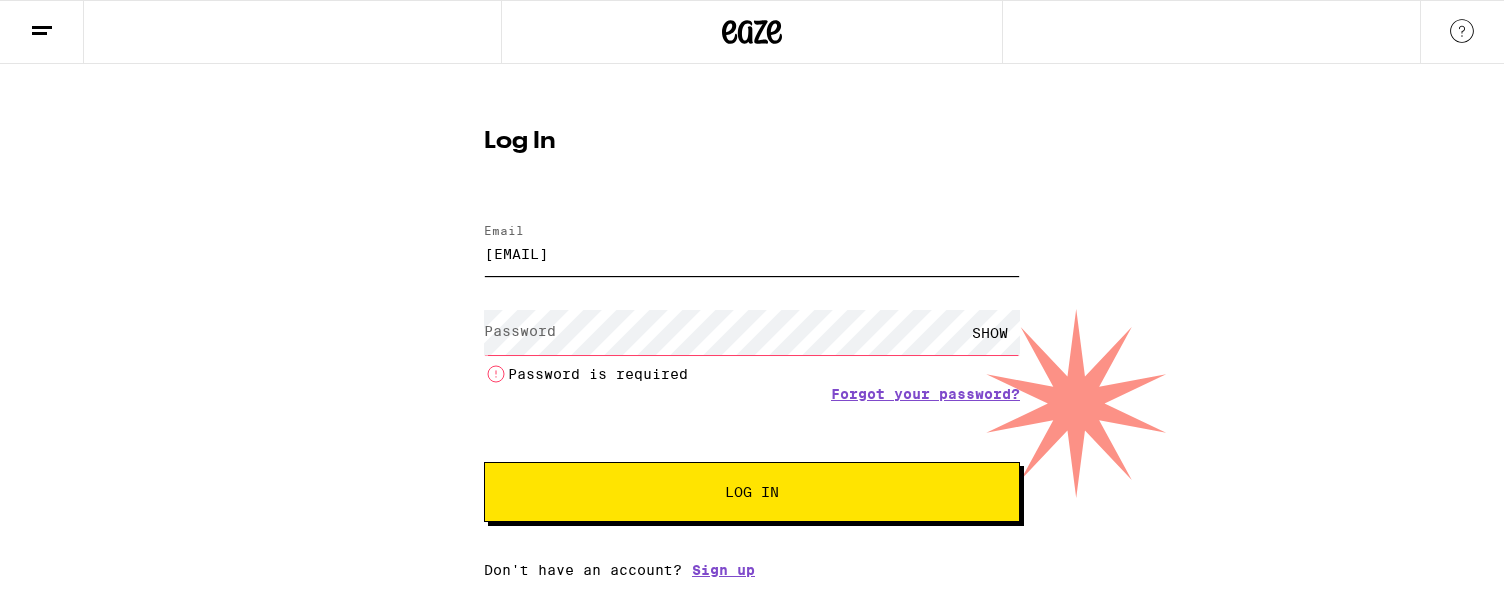scroll, scrollTop: 0, scrollLeft: 0, axis: both 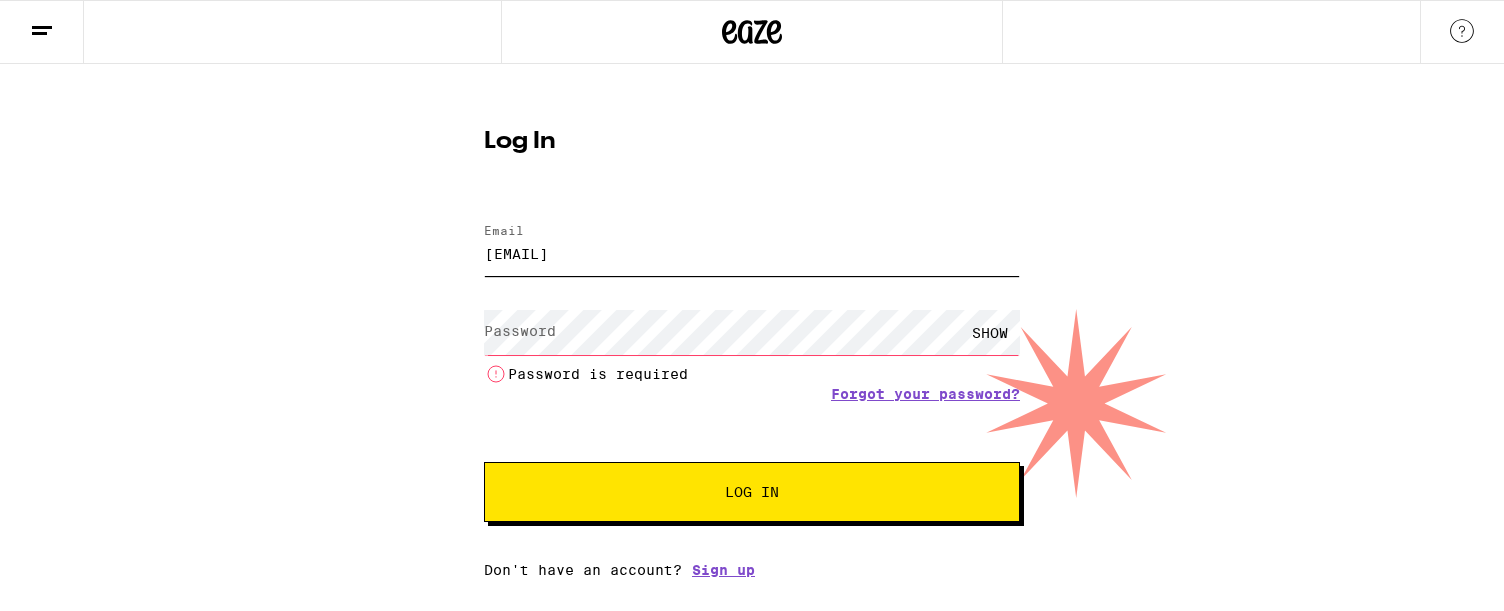 type on "[EMAIL]" 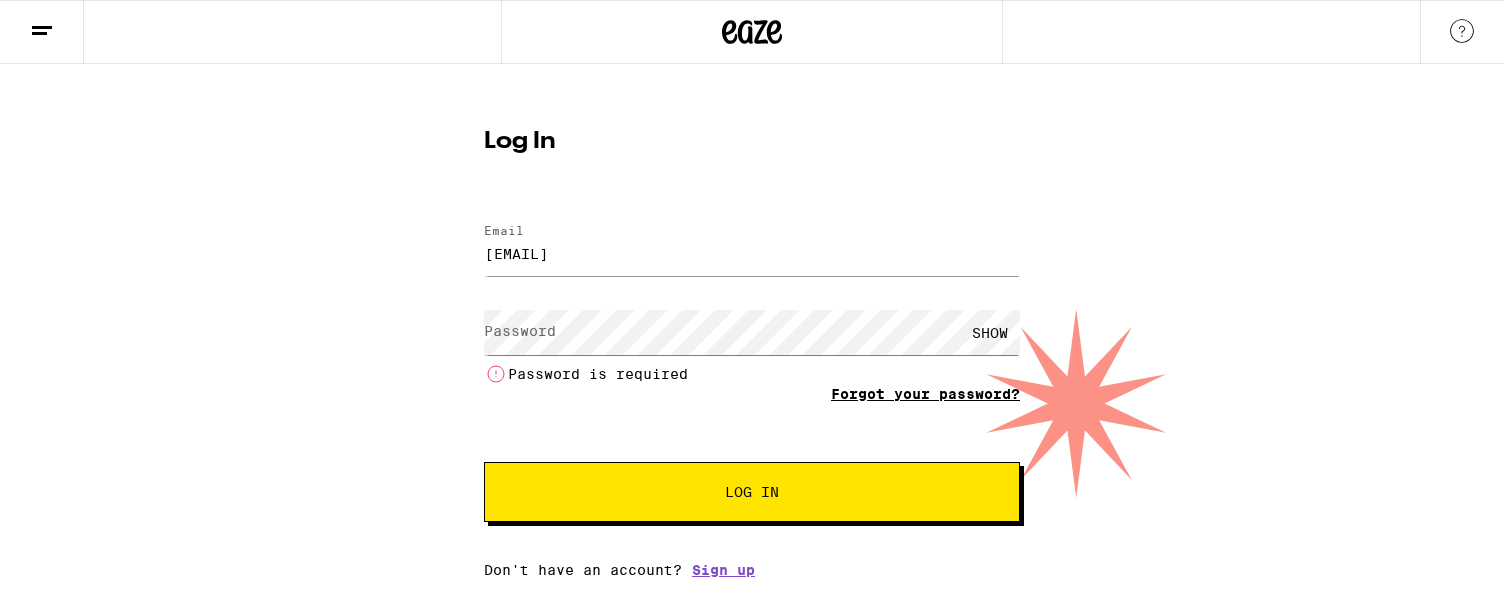click on "Forgot your password?" at bounding box center [925, 394] 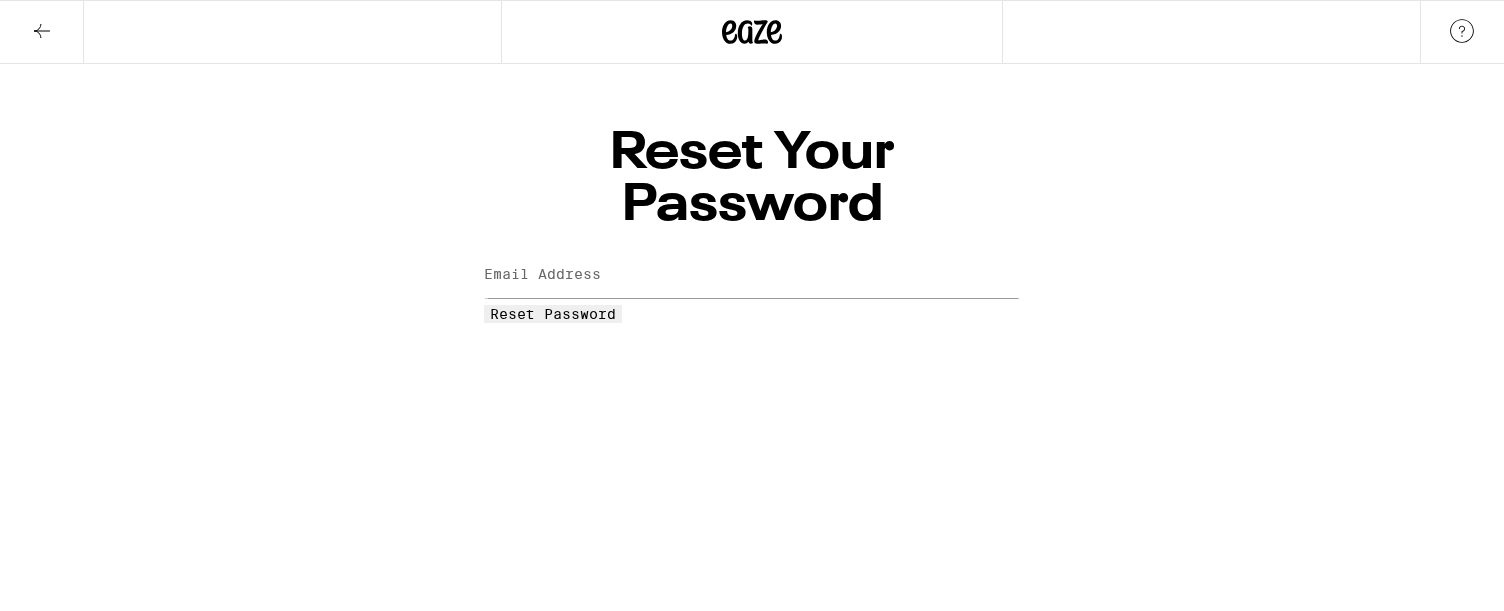 click on "Email Address" at bounding box center (542, 274) 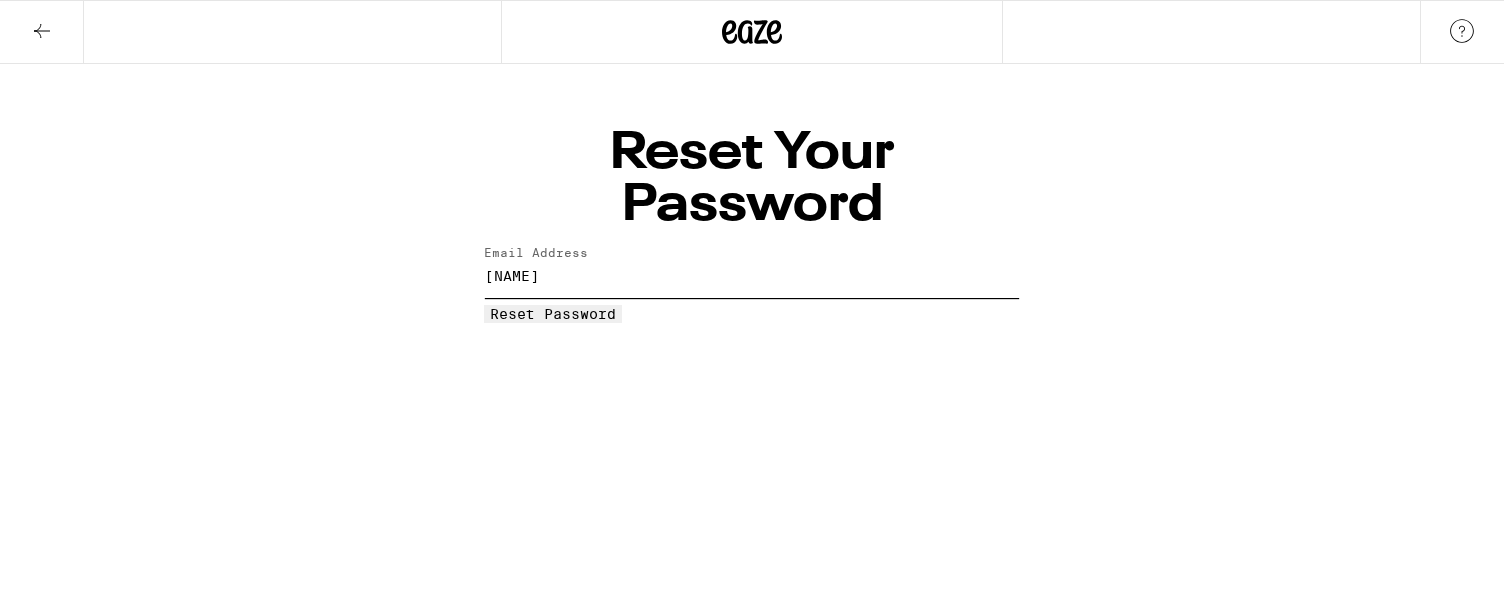 type on "[NAME]" 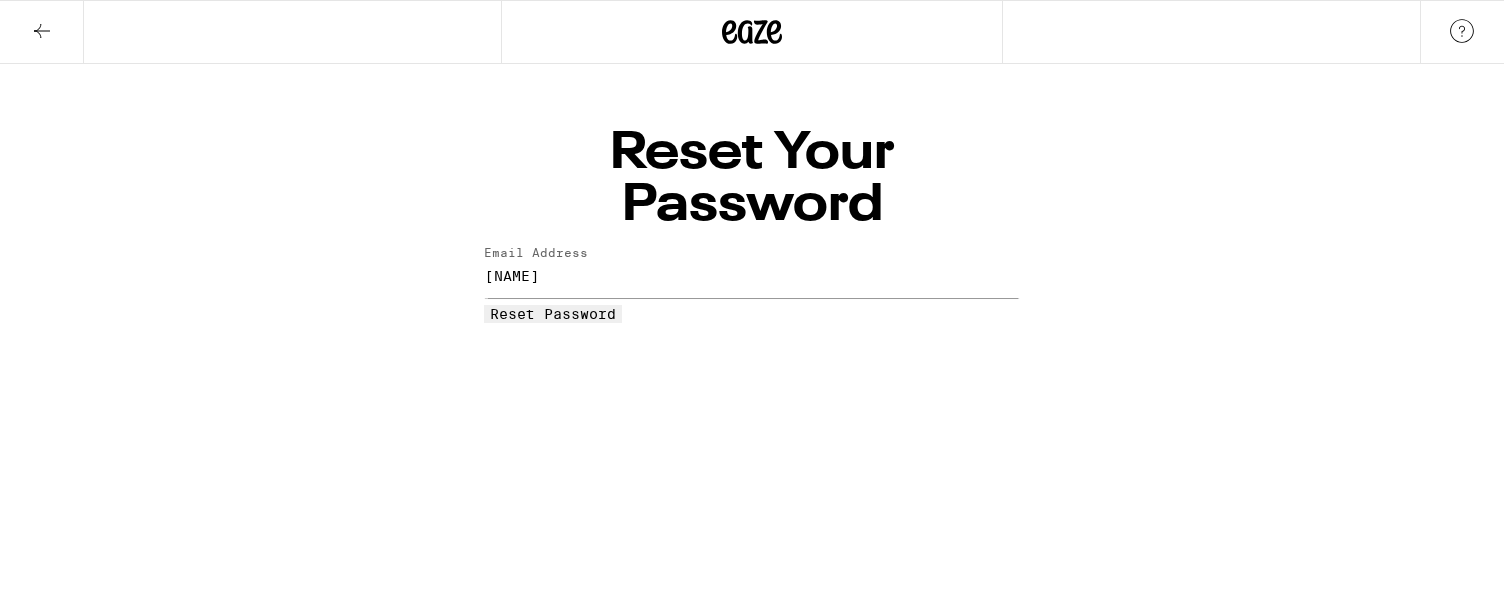 click 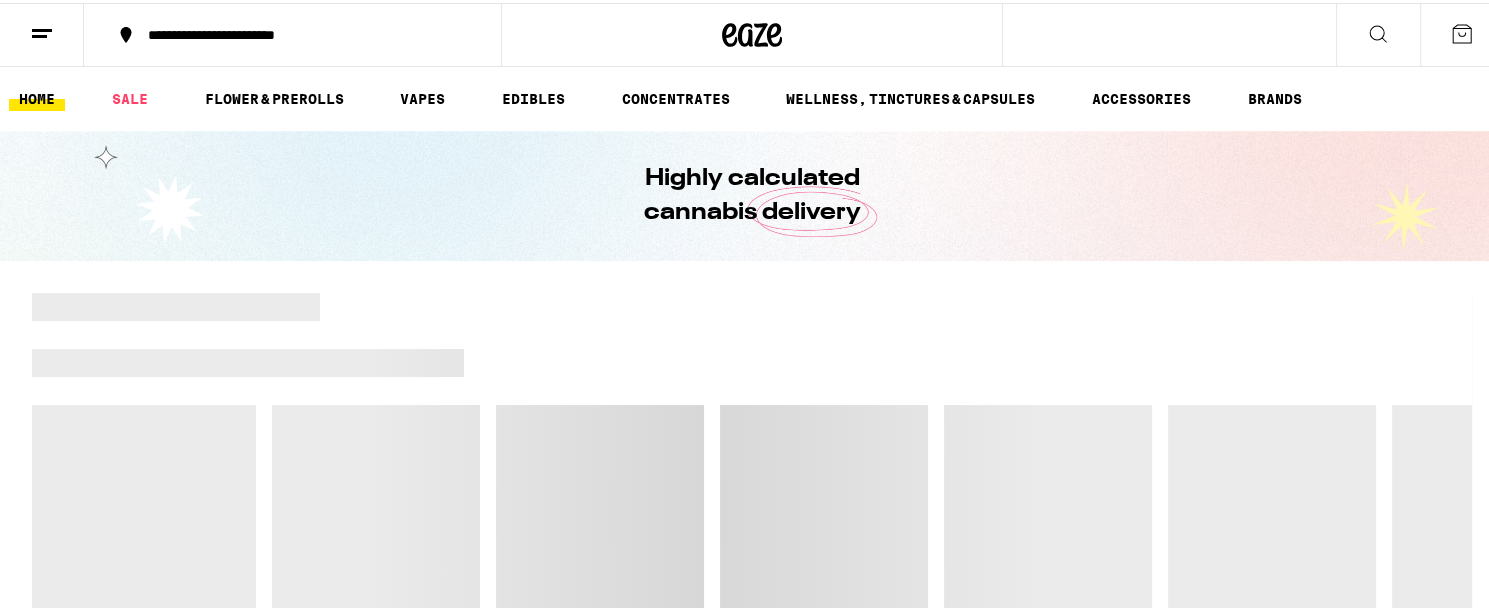 click 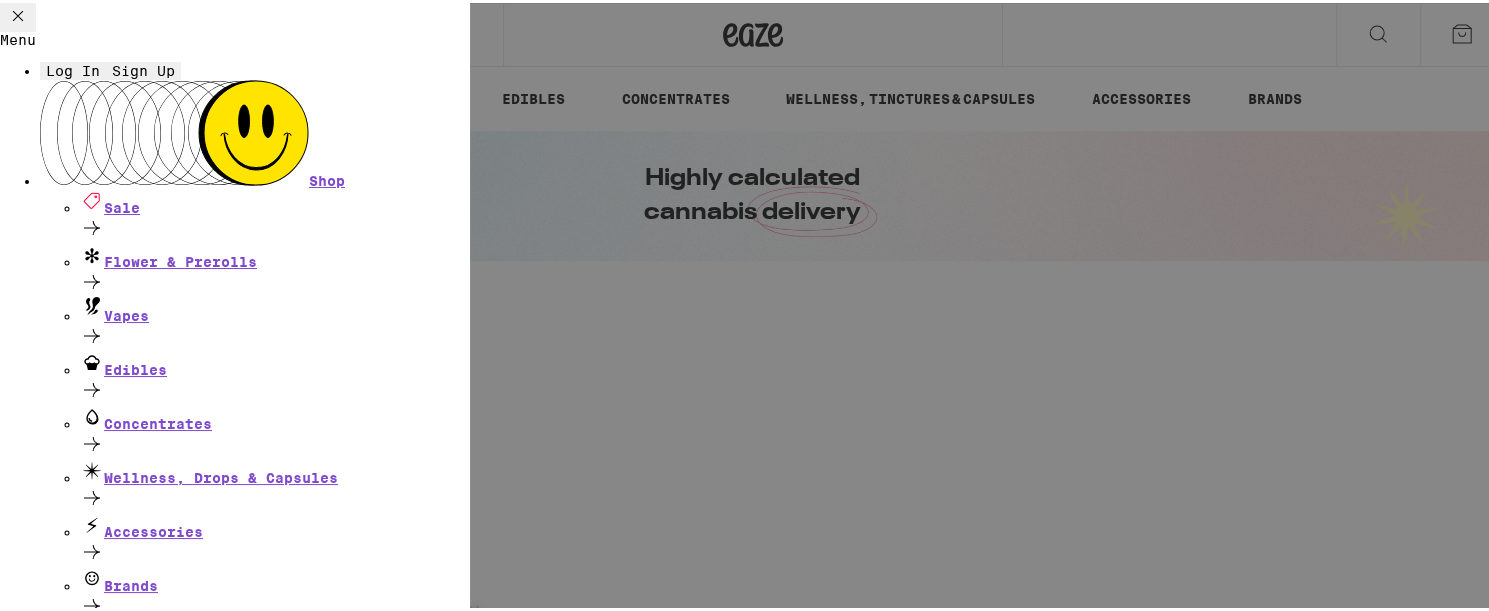 click on "Menu Log In Sign Up Shop Sale Flower & Prerolls Vapes Edibles Concentrates Wellness, Drops & Capsules Accessories Brands Help Blog v  19.43.1" at bounding box center [752, 305] 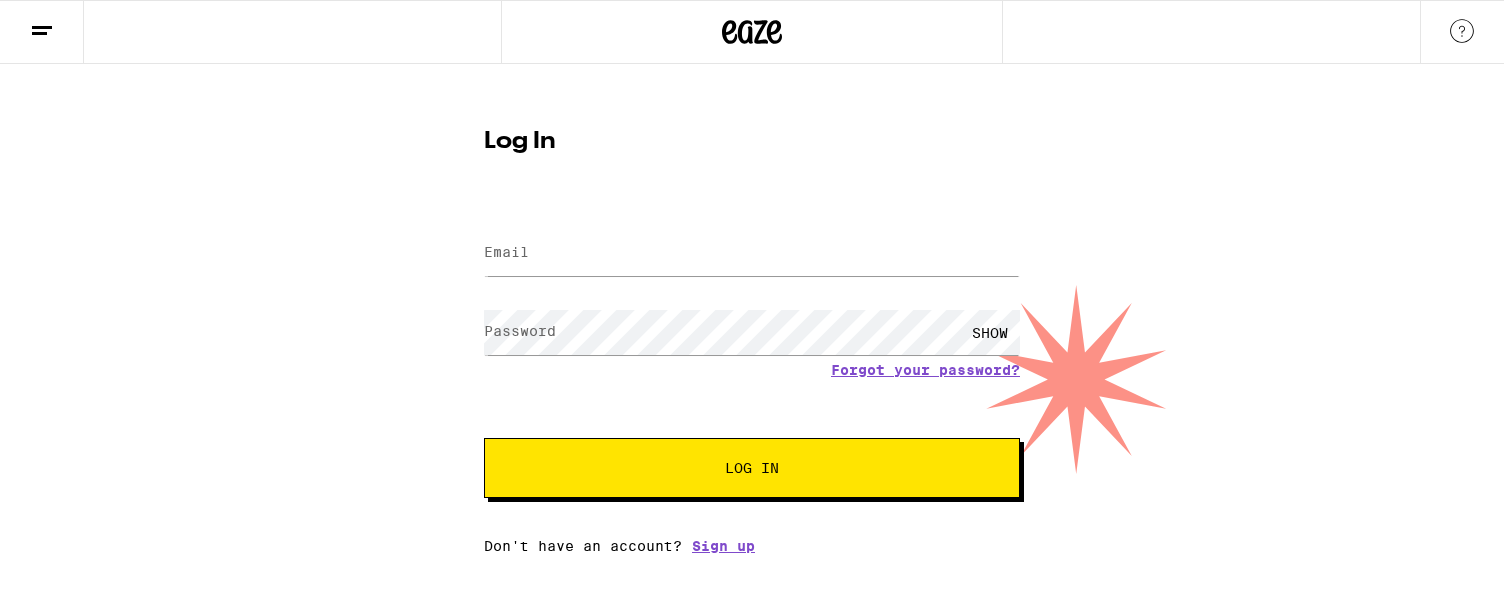 click on "Email" at bounding box center [506, 252] 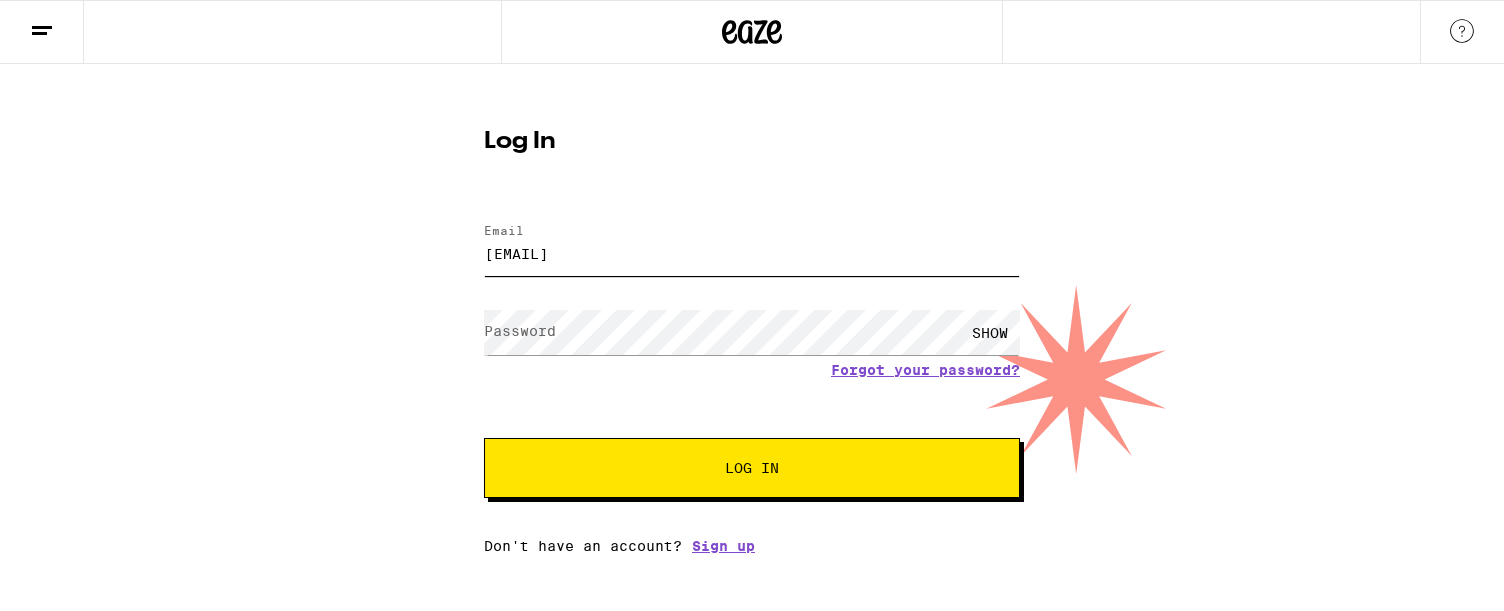 type on "[EMAIL]" 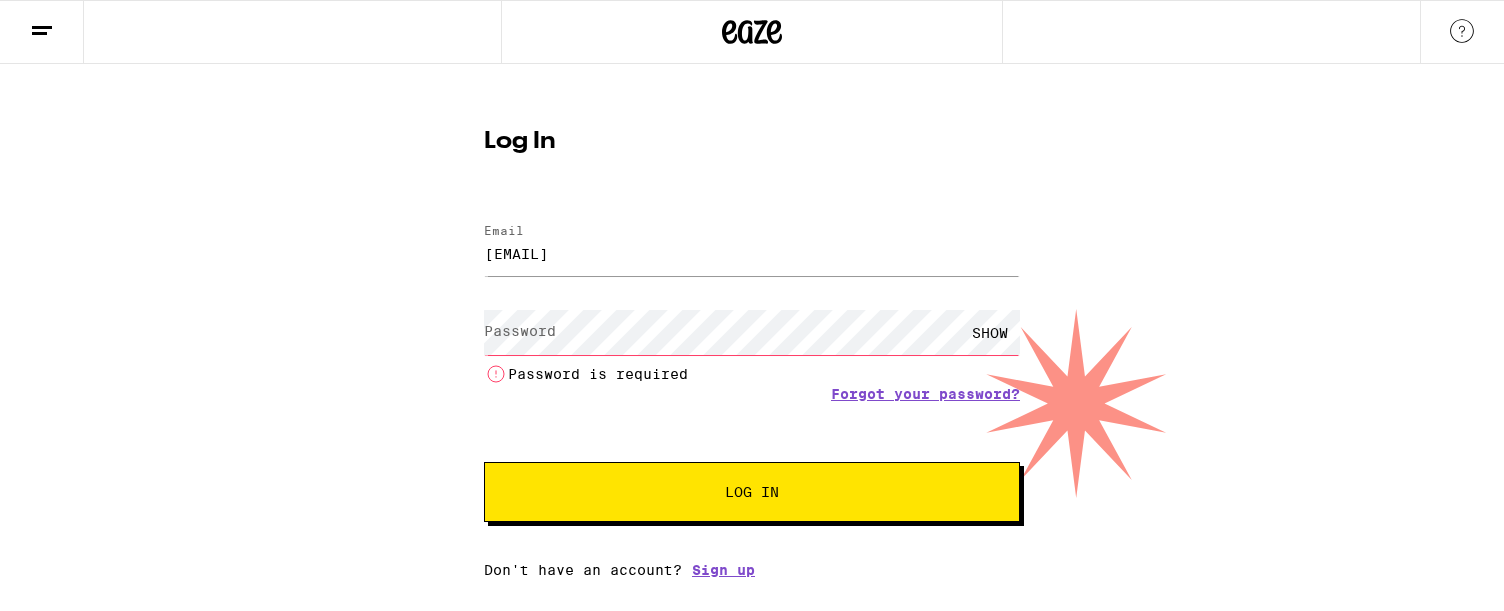 click on "SHOW" at bounding box center [990, 332] 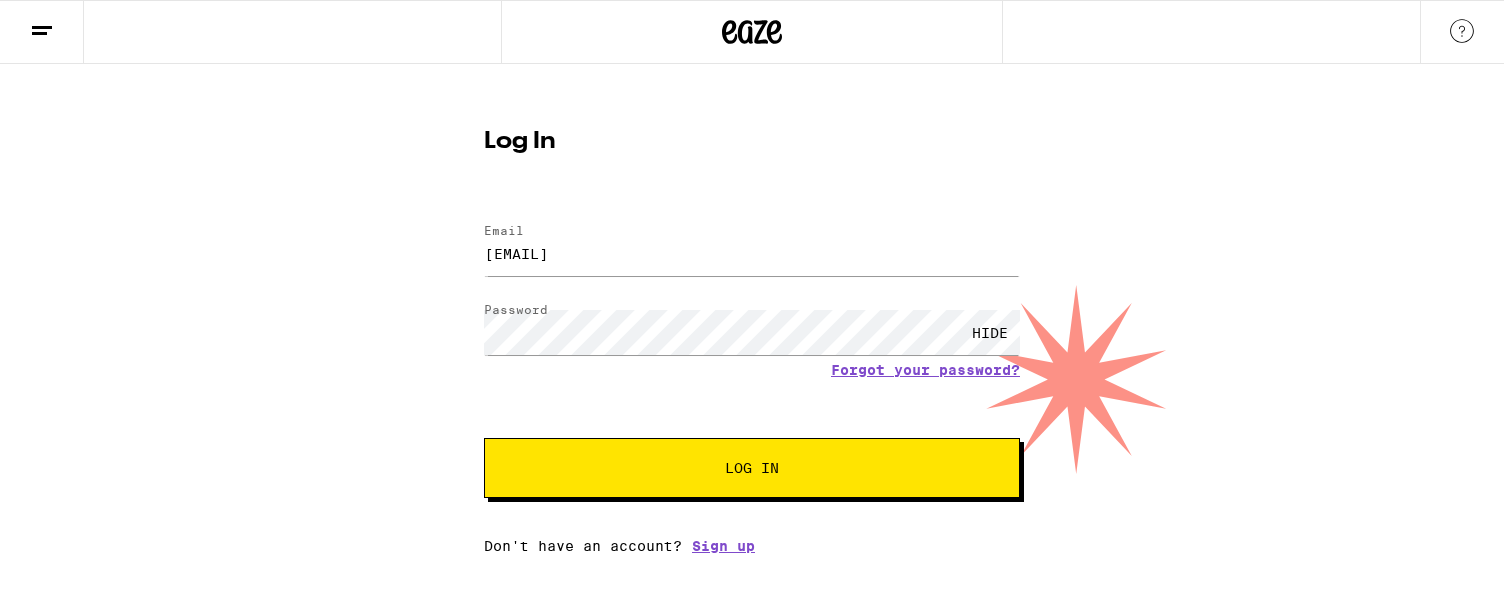 click on "Log In" at bounding box center [752, 468] 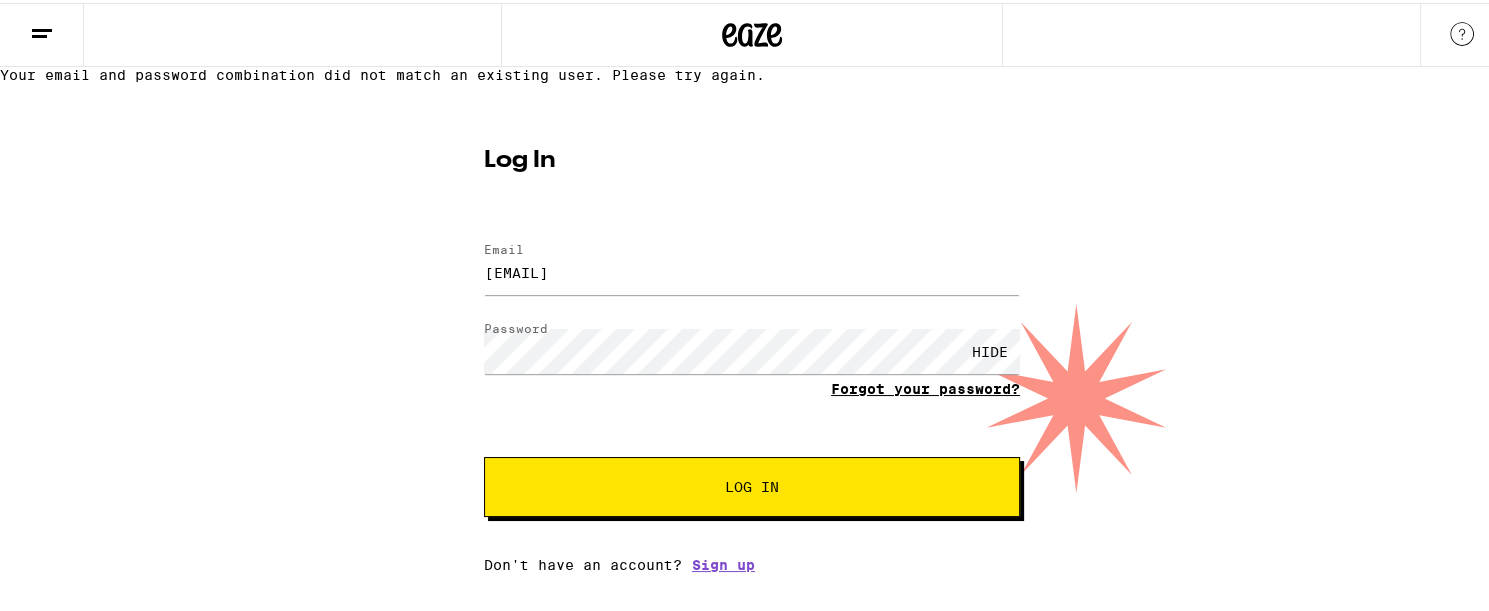 click on "Forgot your password?" at bounding box center (925, 386) 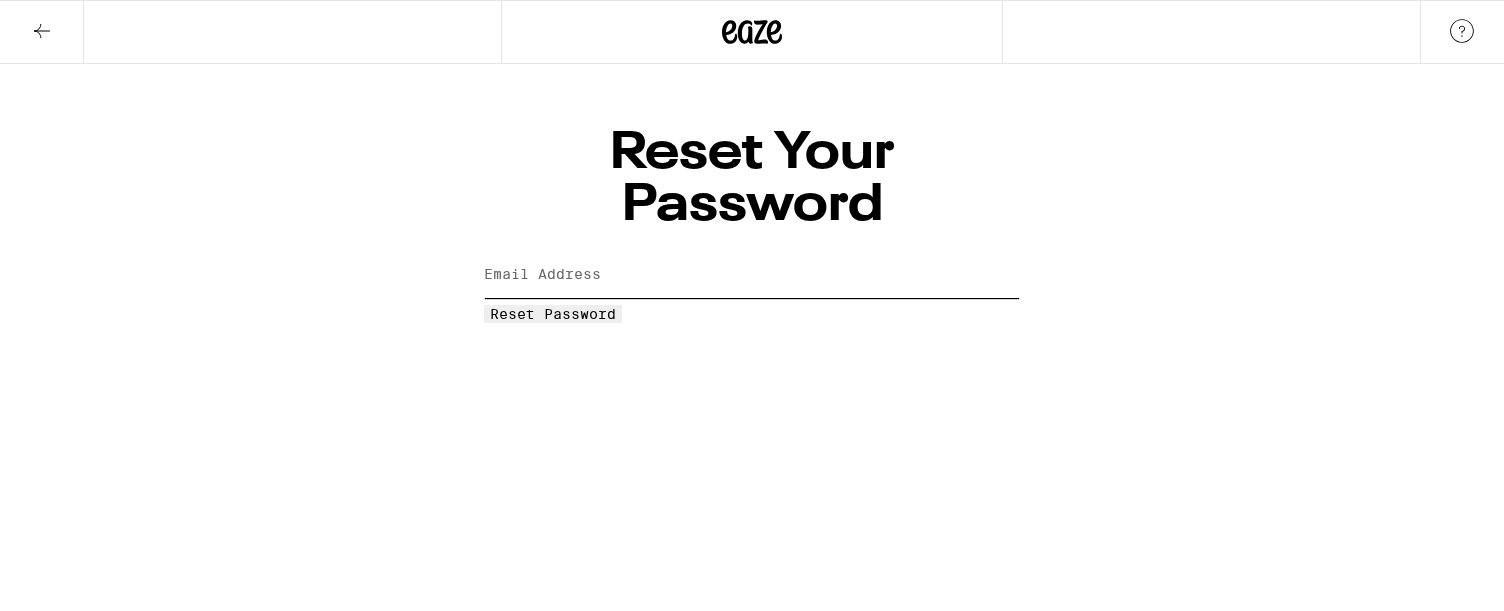 click on "Email Address" at bounding box center [752, 275] 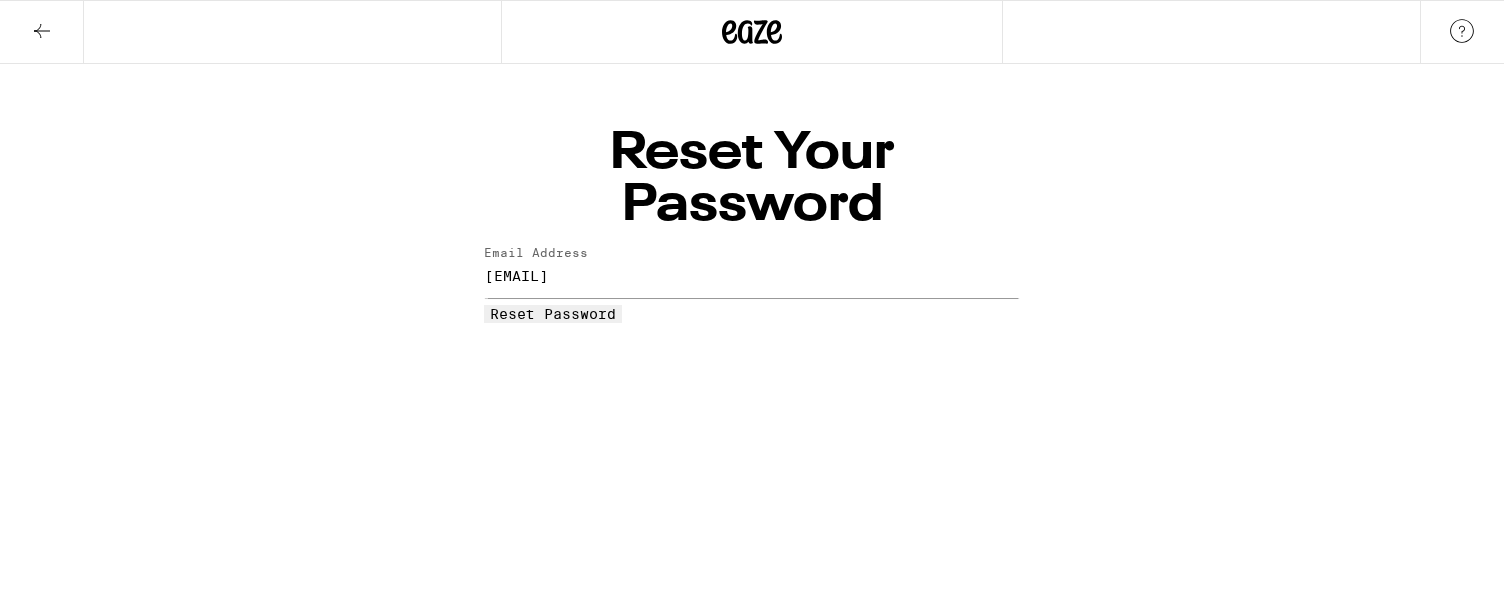click on "Reset Password" at bounding box center (553, 314) 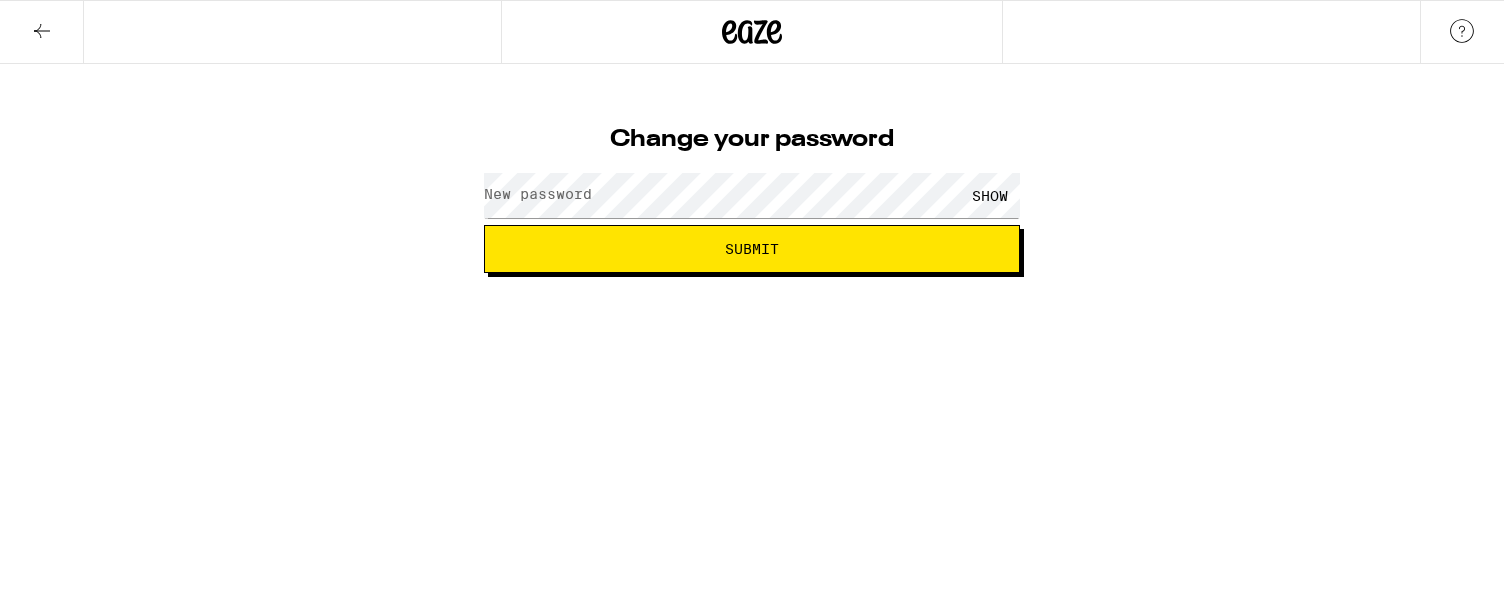 scroll, scrollTop: 0, scrollLeft: 0, axis: both 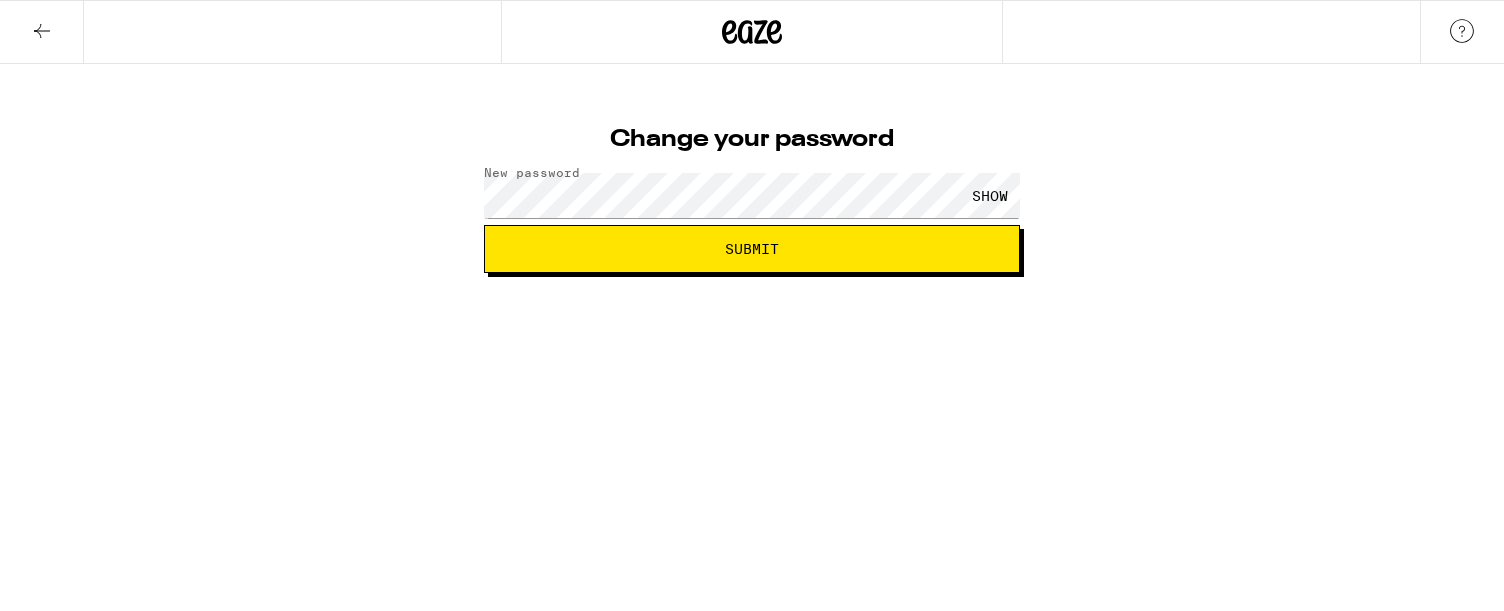 click on "SHOW" at bounding box center [990, 195] 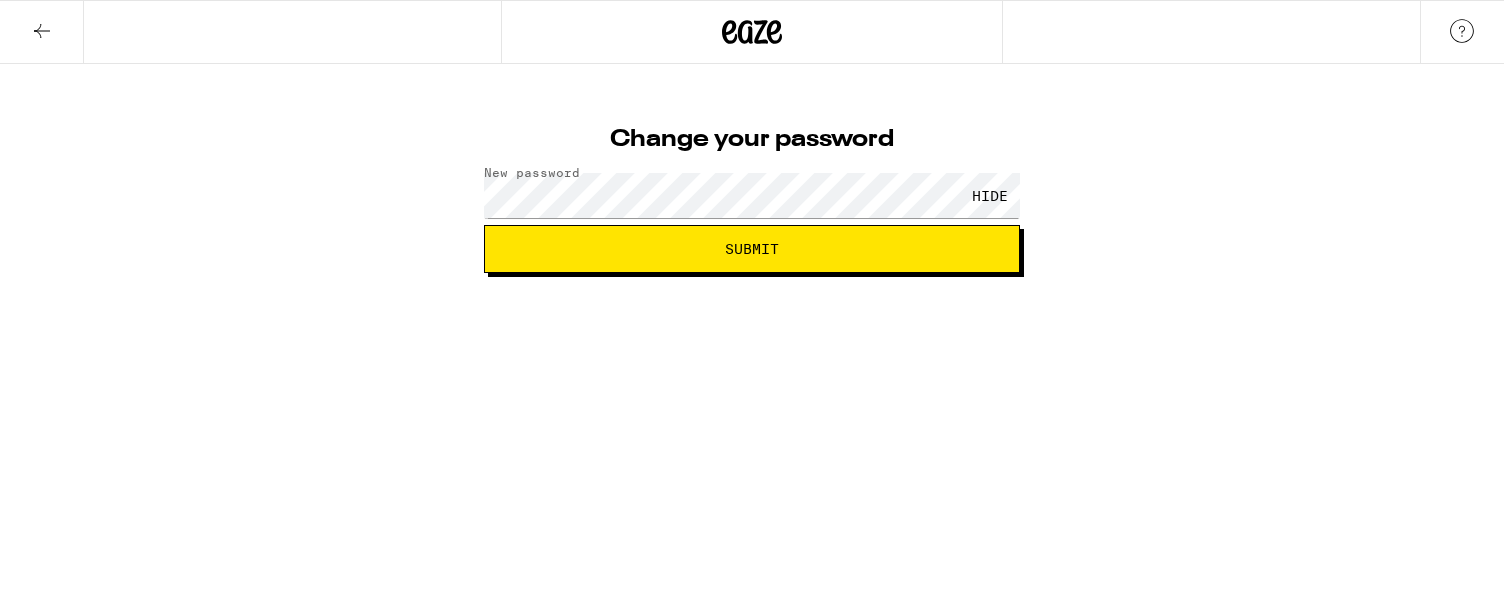 click on "Submit" at bounding box center (752, 249) 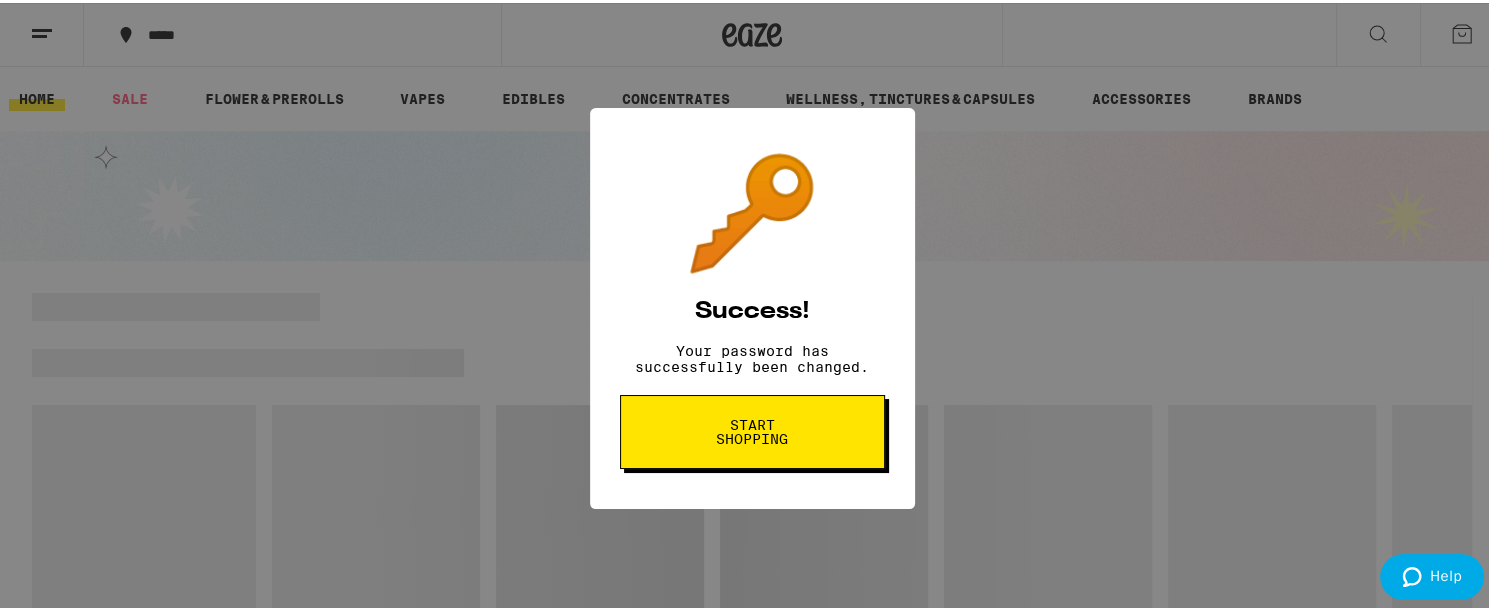 click on "Start shopping" at bounding box center (752, 429) 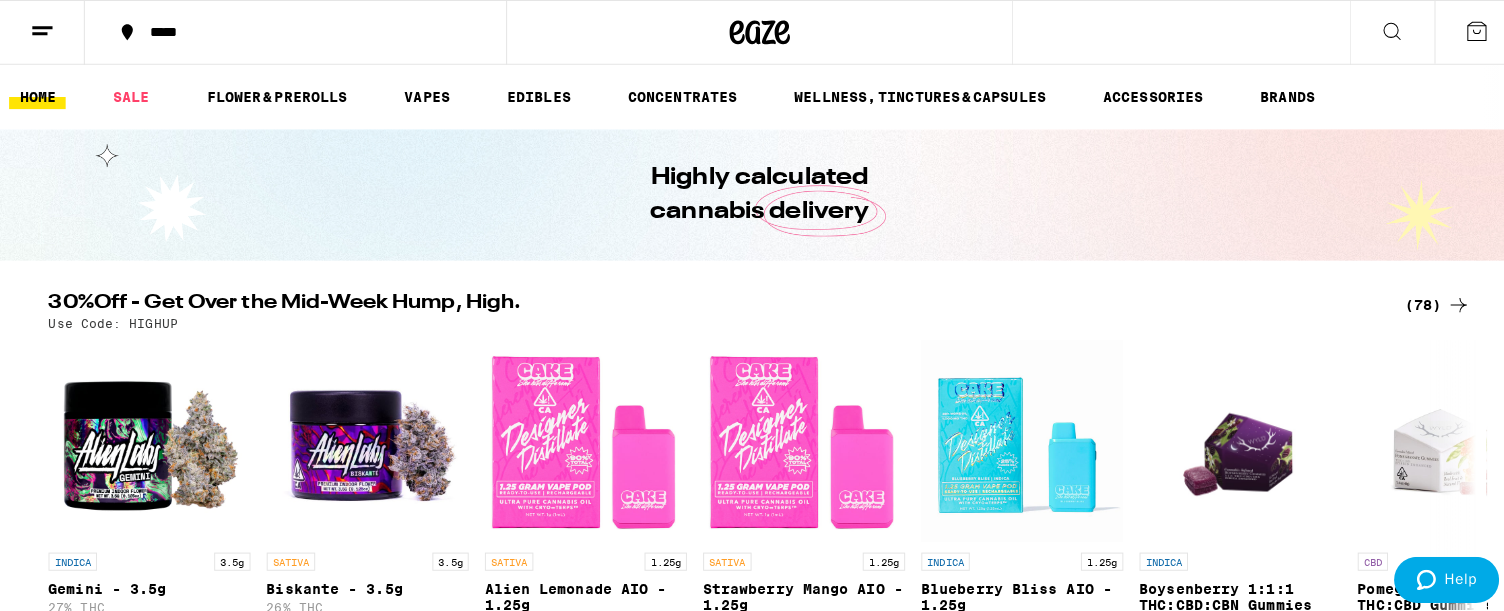 scroll, scrollTop: 0, scrollLeft: 0, axis: both 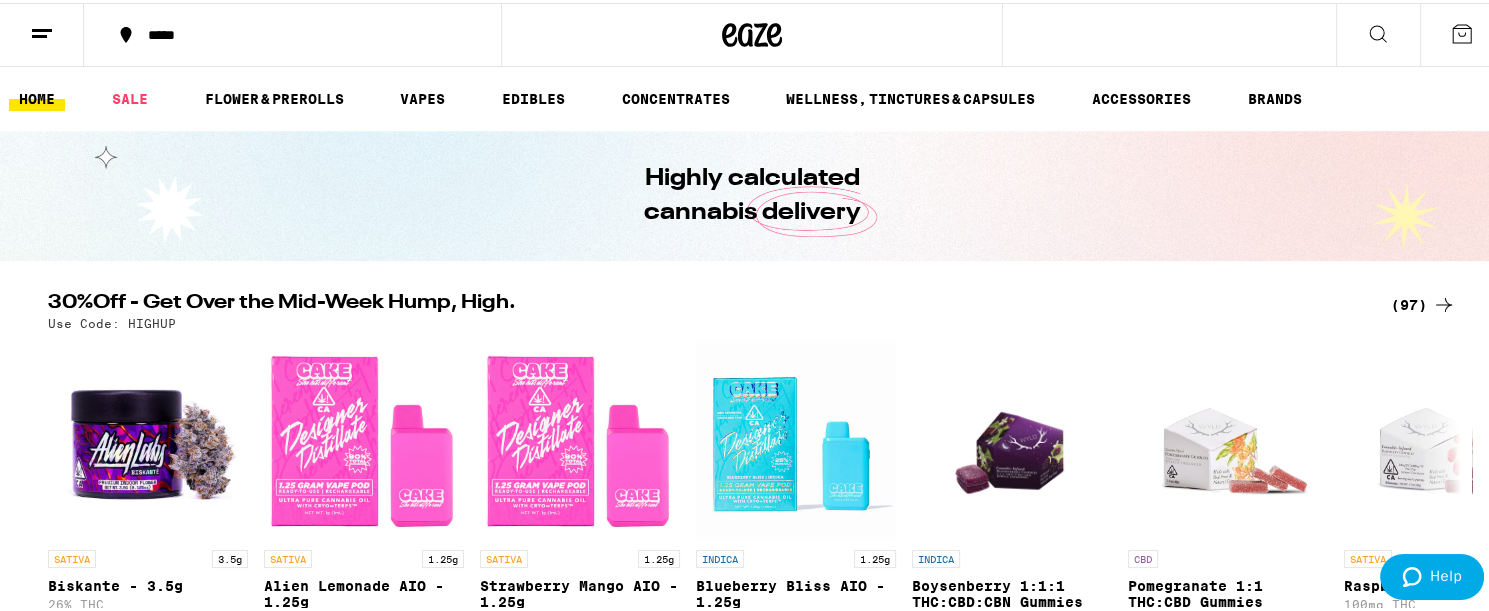 click 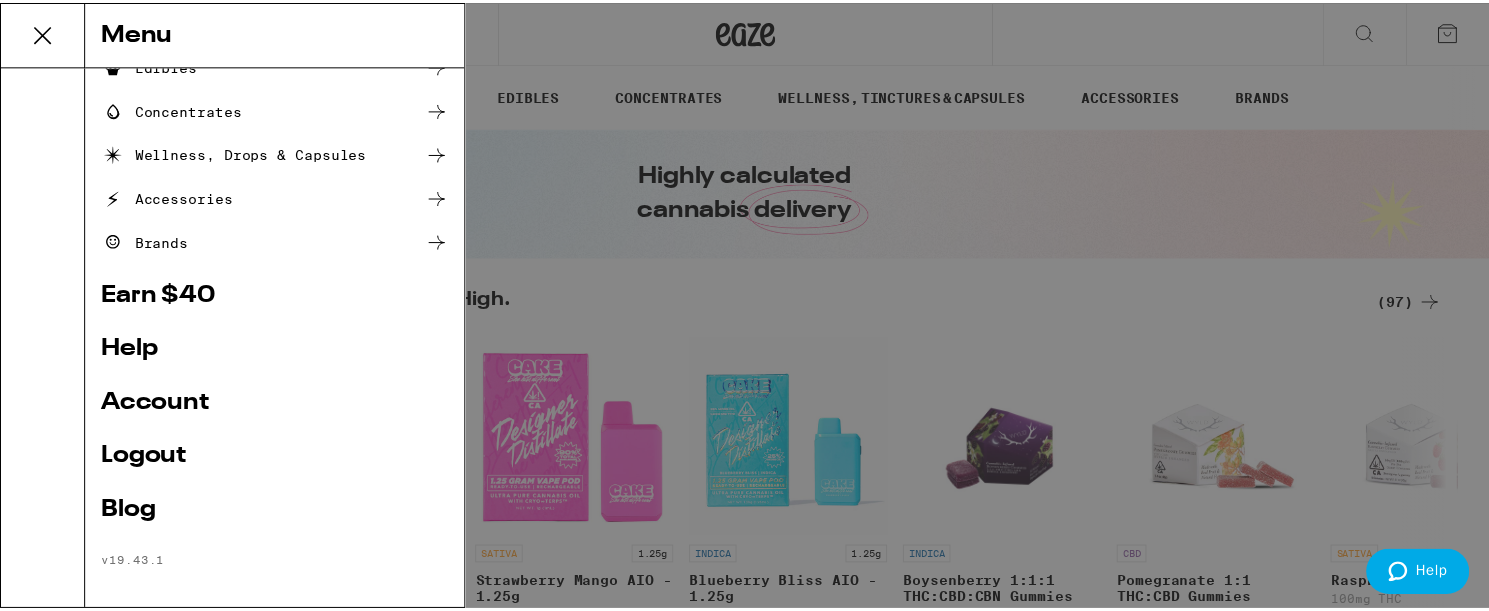scroll, scrollTop: 252, scrollLeft: 0, axis: vertical 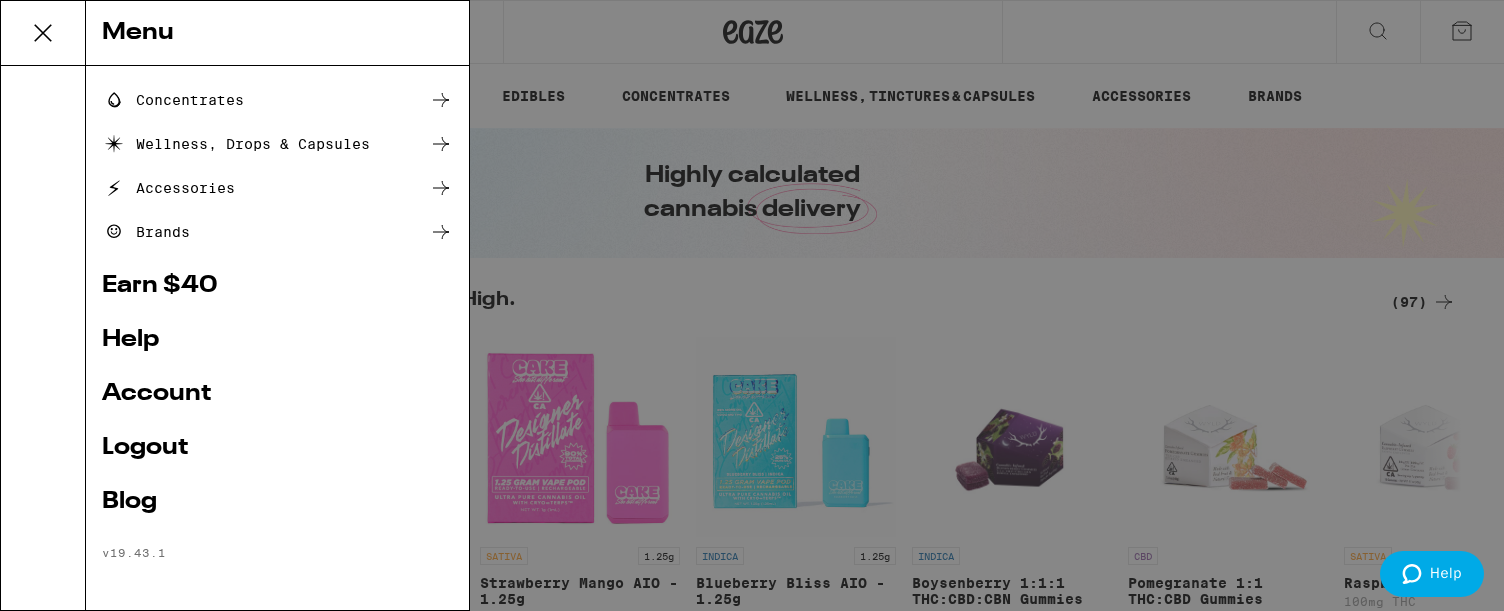 click on "Account" at bounding box center [277, 394] 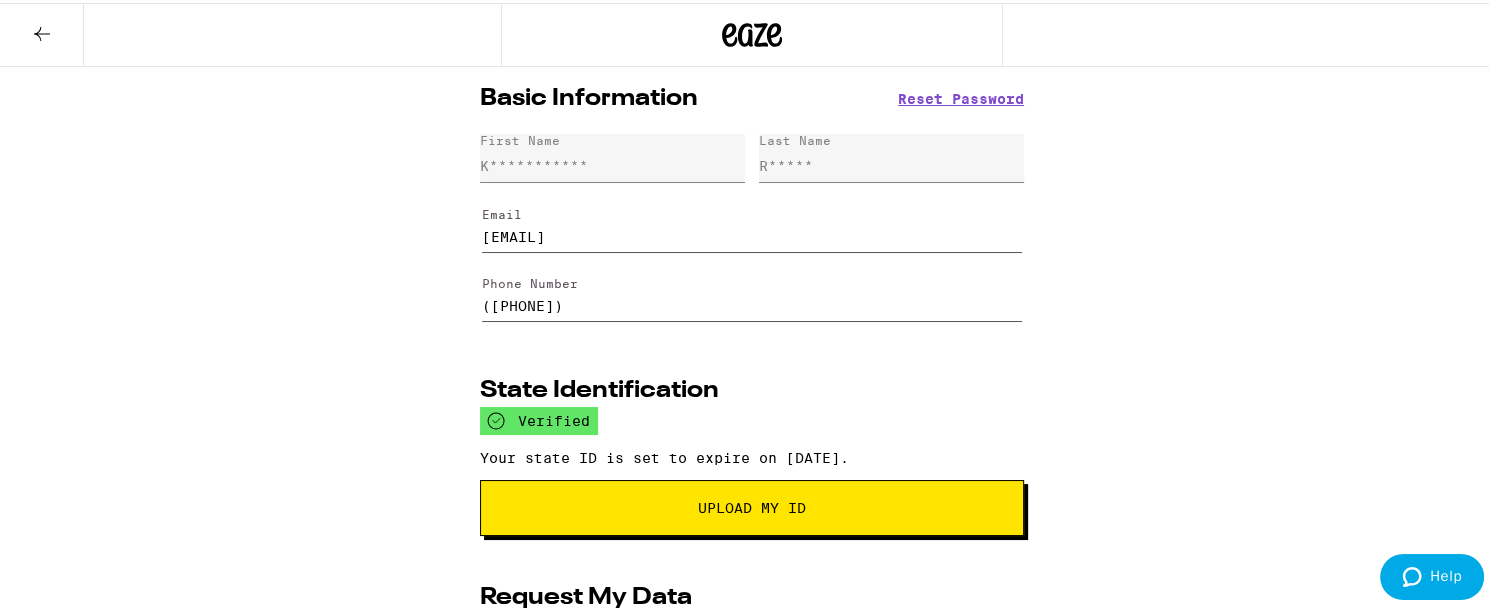click on "([PHONE])" at bounding box center (752, 292) 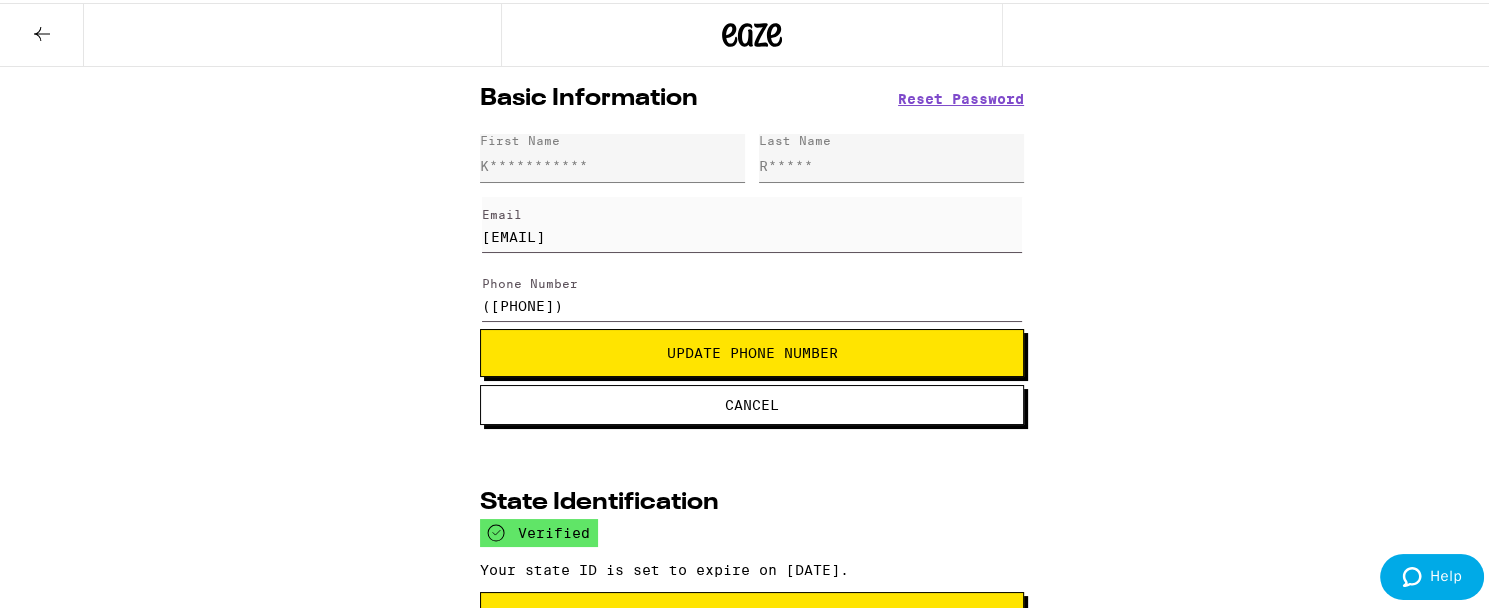 type on "([PHONE])" 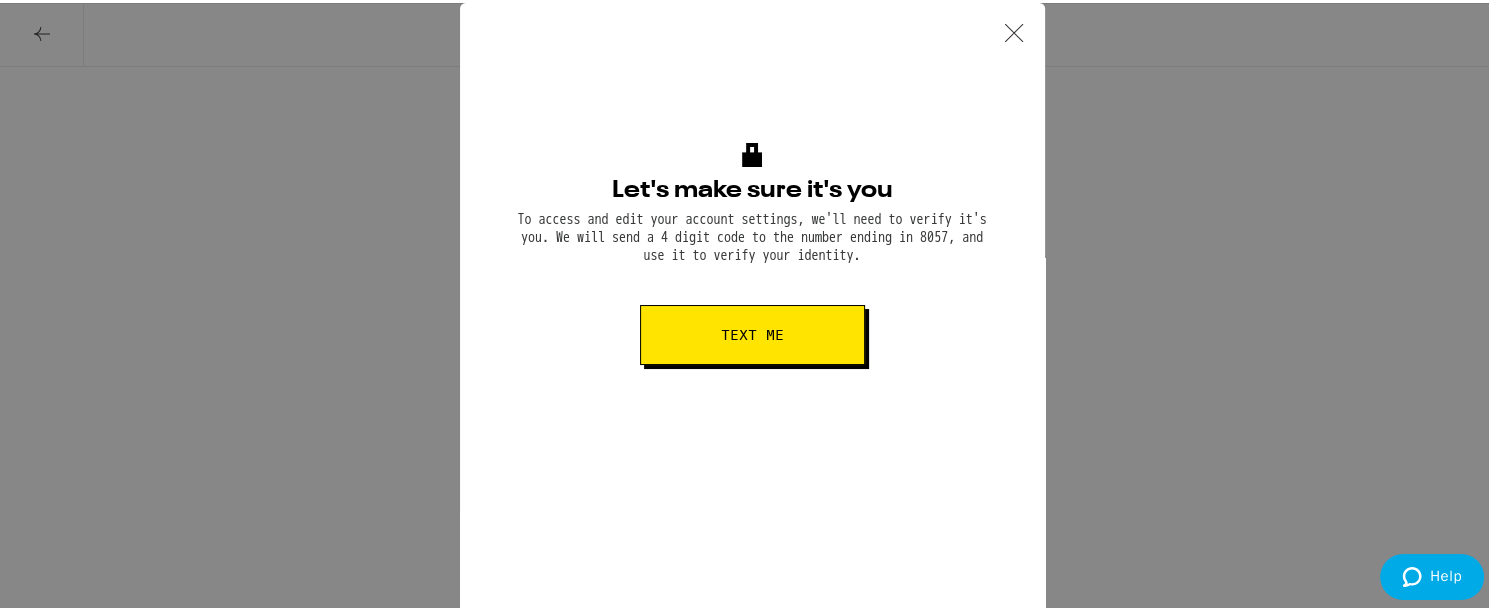 click on "Text me" at bounding box center (752, 332) 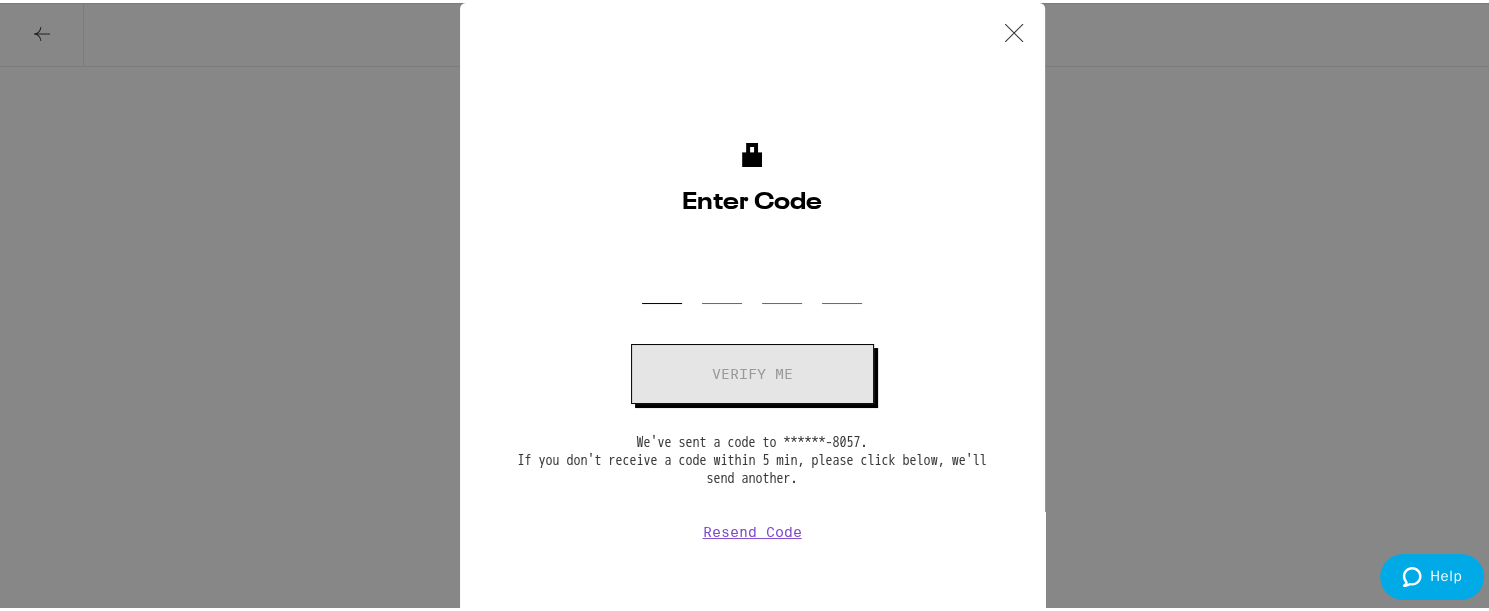 click on "OTP Code" at bounding box center [662, 271] 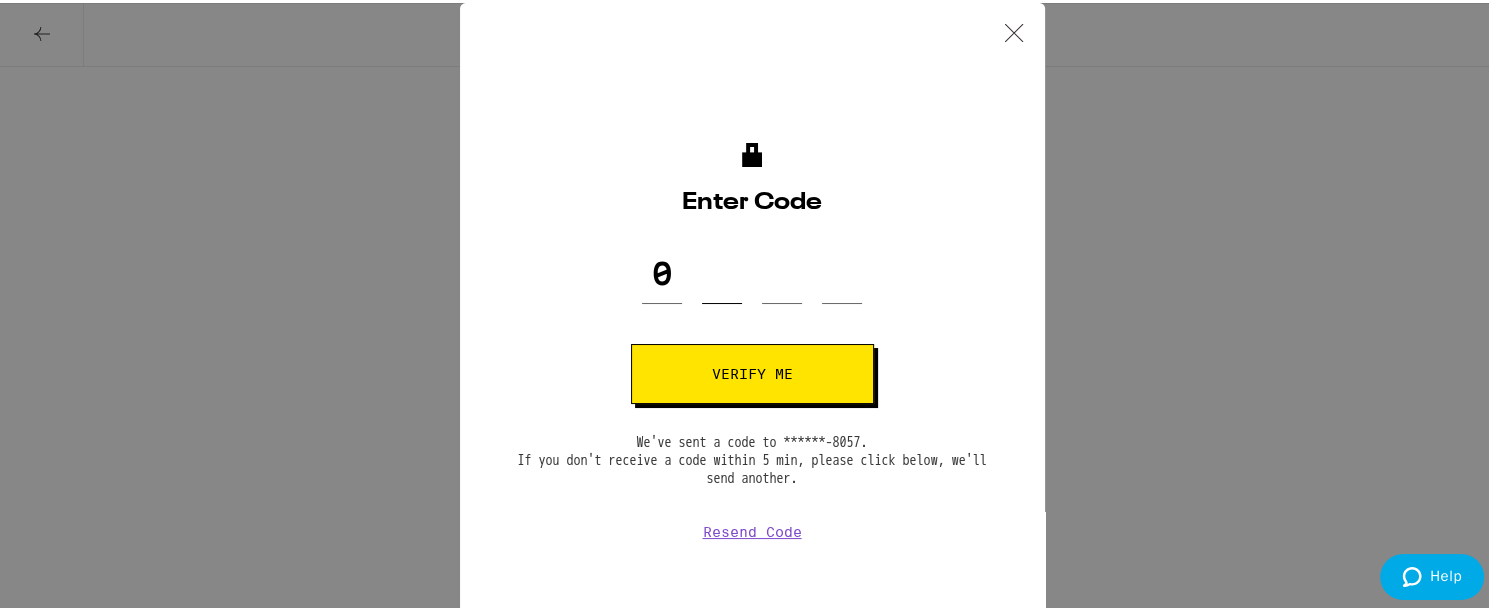 type on "0" 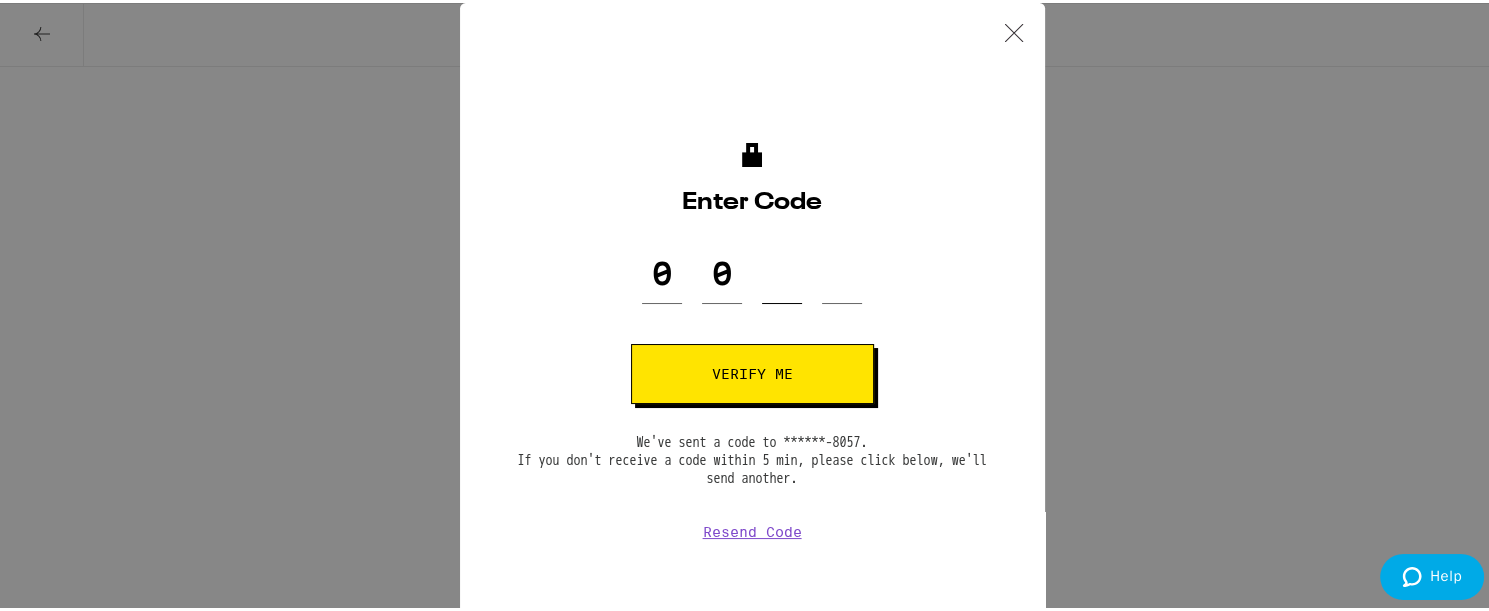type on "0" 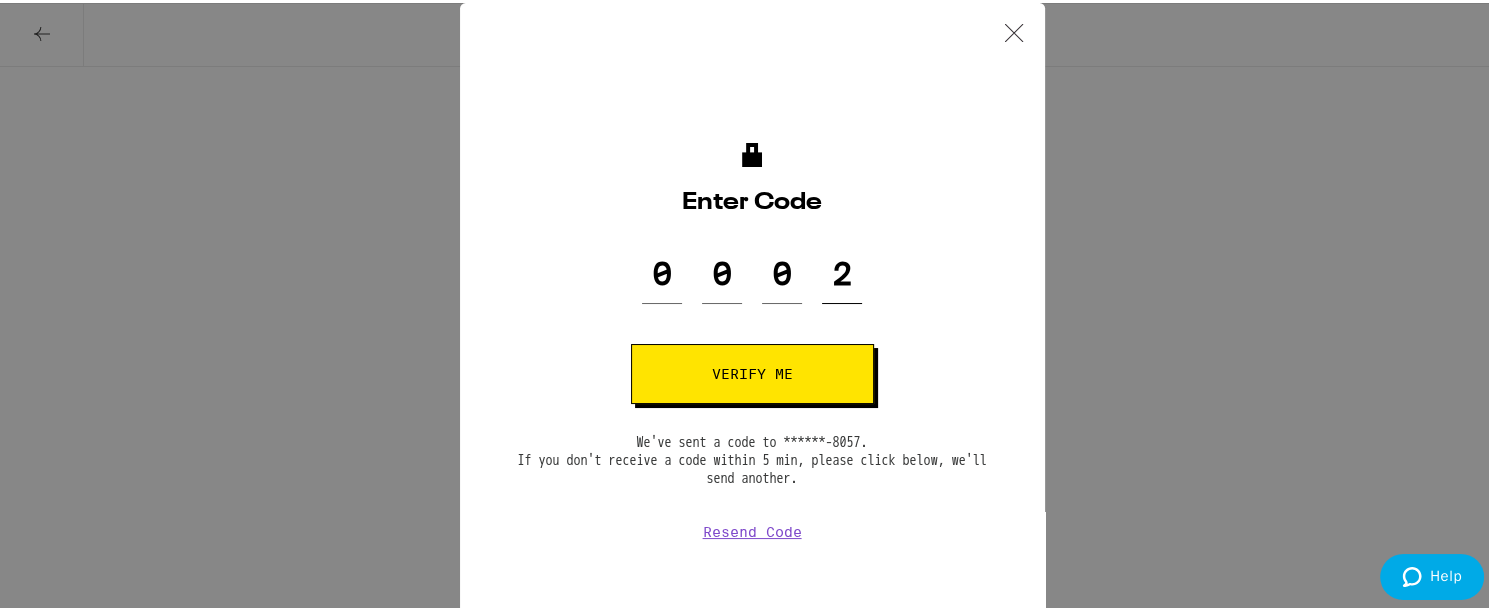 type on "2" 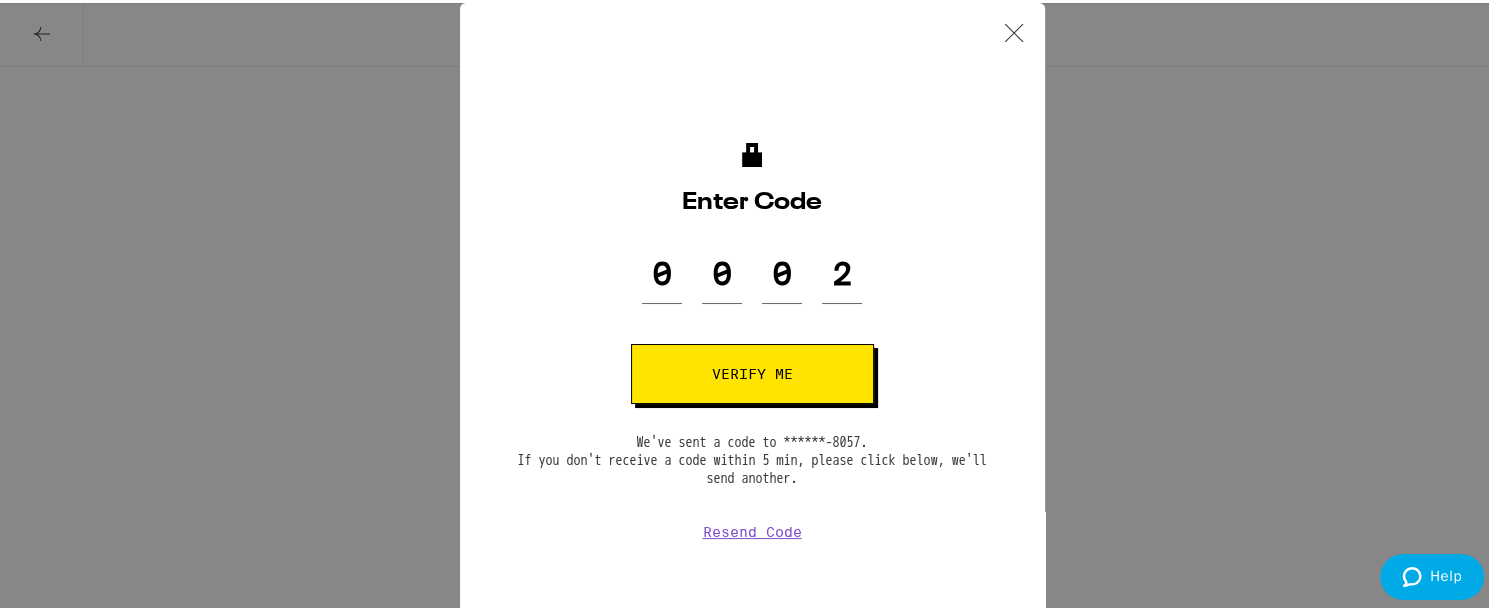 click on "Verify me" at bounding box center (752, 371) 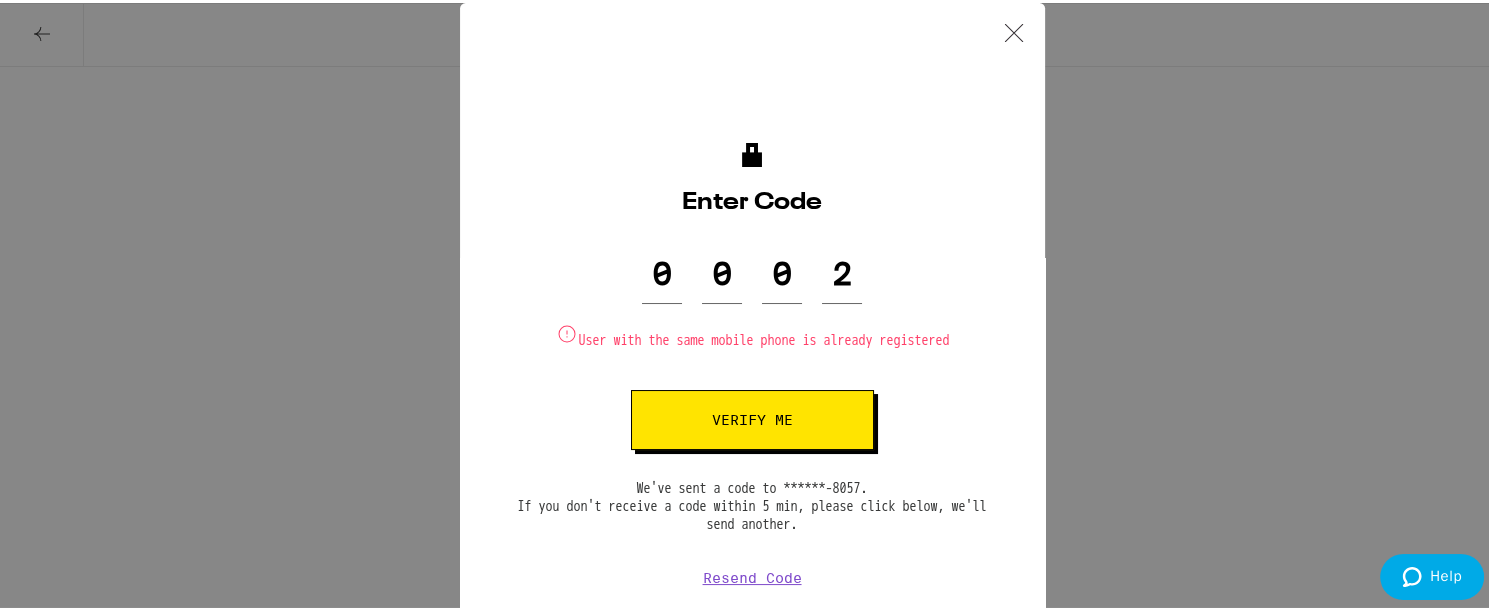 click 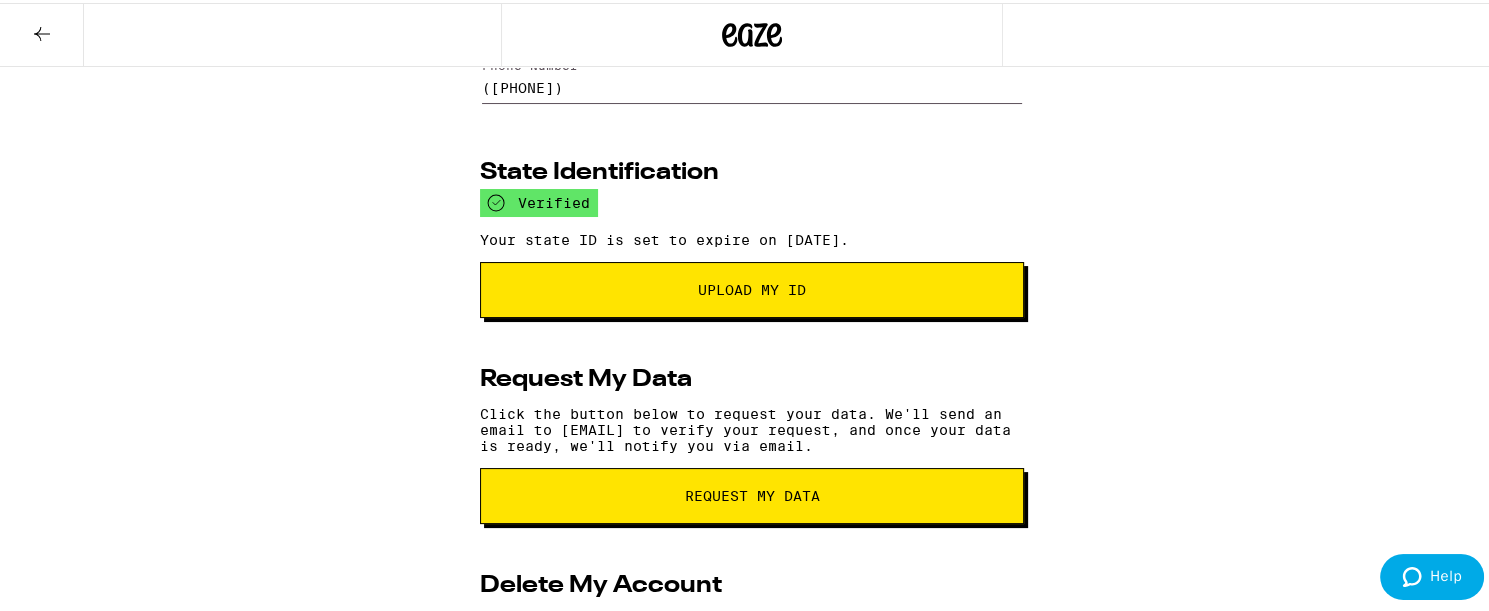 scroll, scrollTop: 0, scrollLeft: 0, axis: both 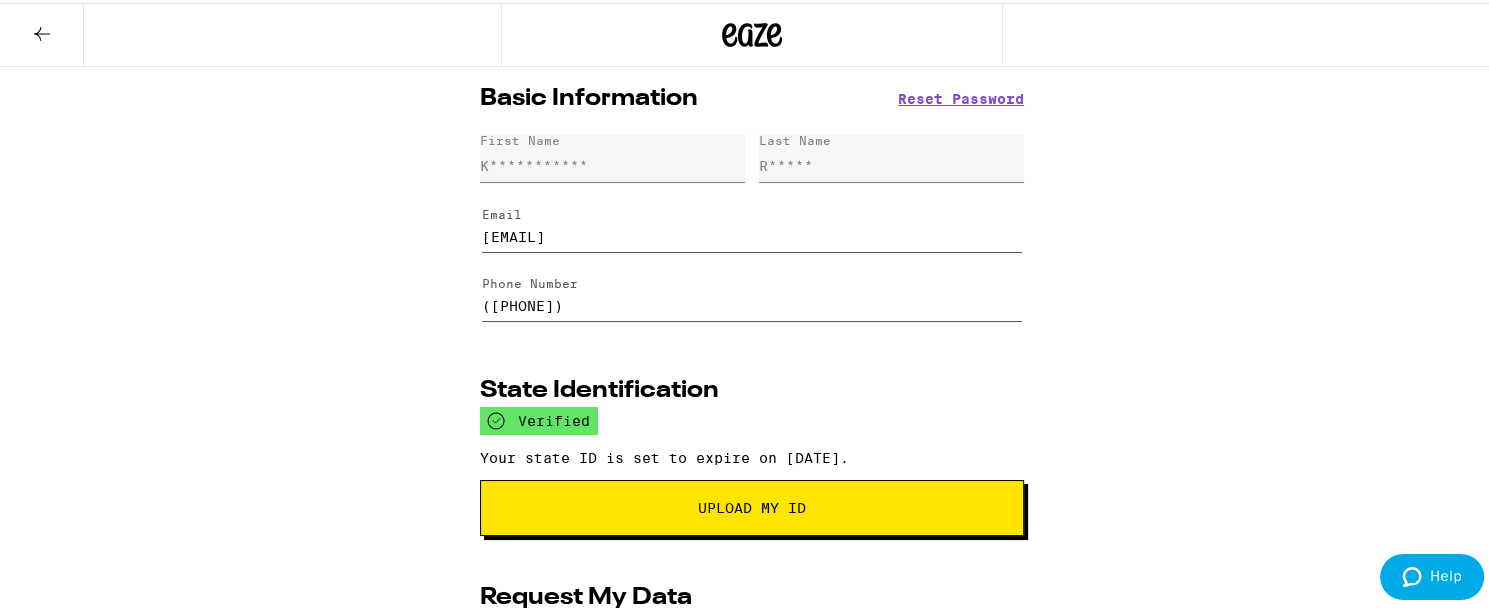 click at bounding box center (42, 32) 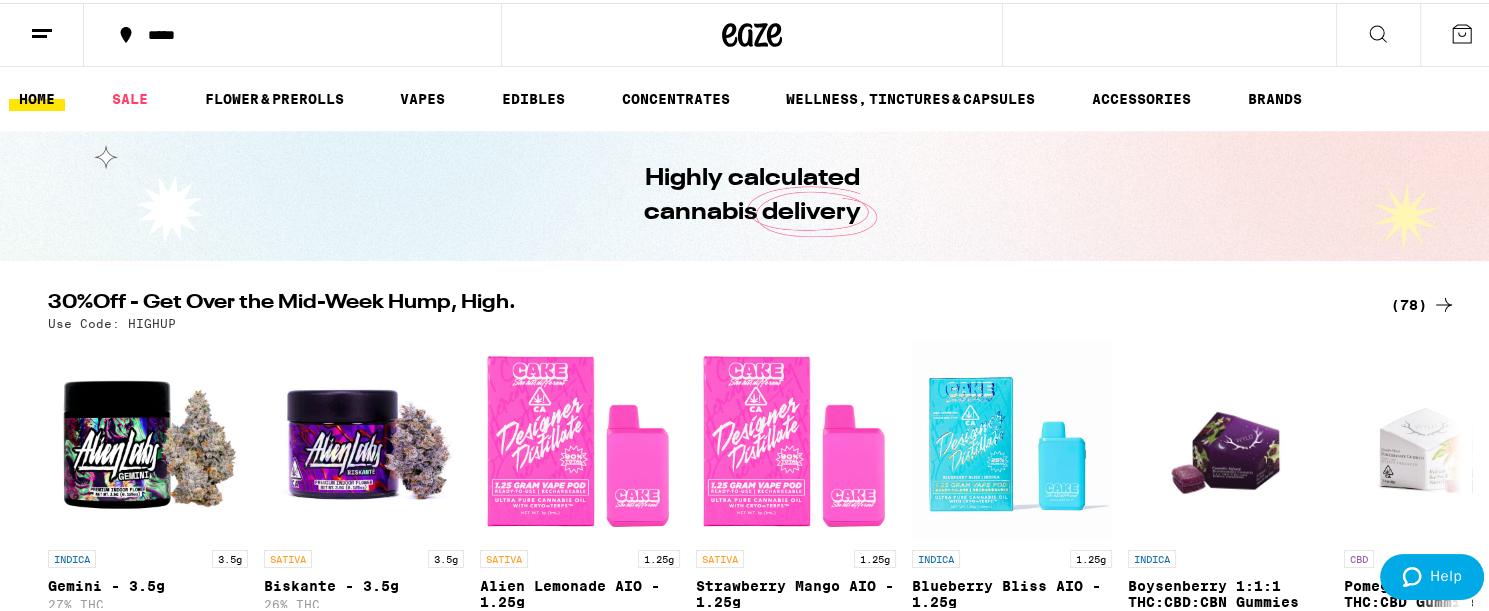 scroll, scrollTop: 48, scrollLeft: 0, axis: vertical 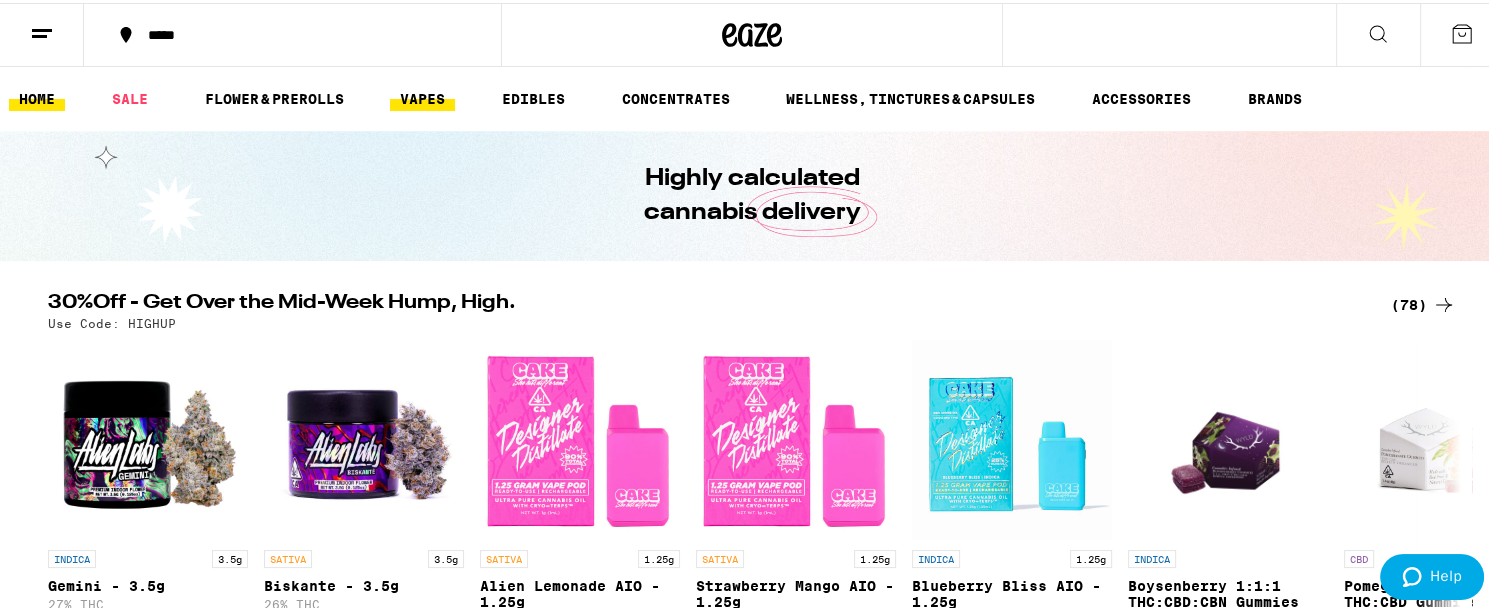 click on "VAPES" at bounding box center (422, 96) 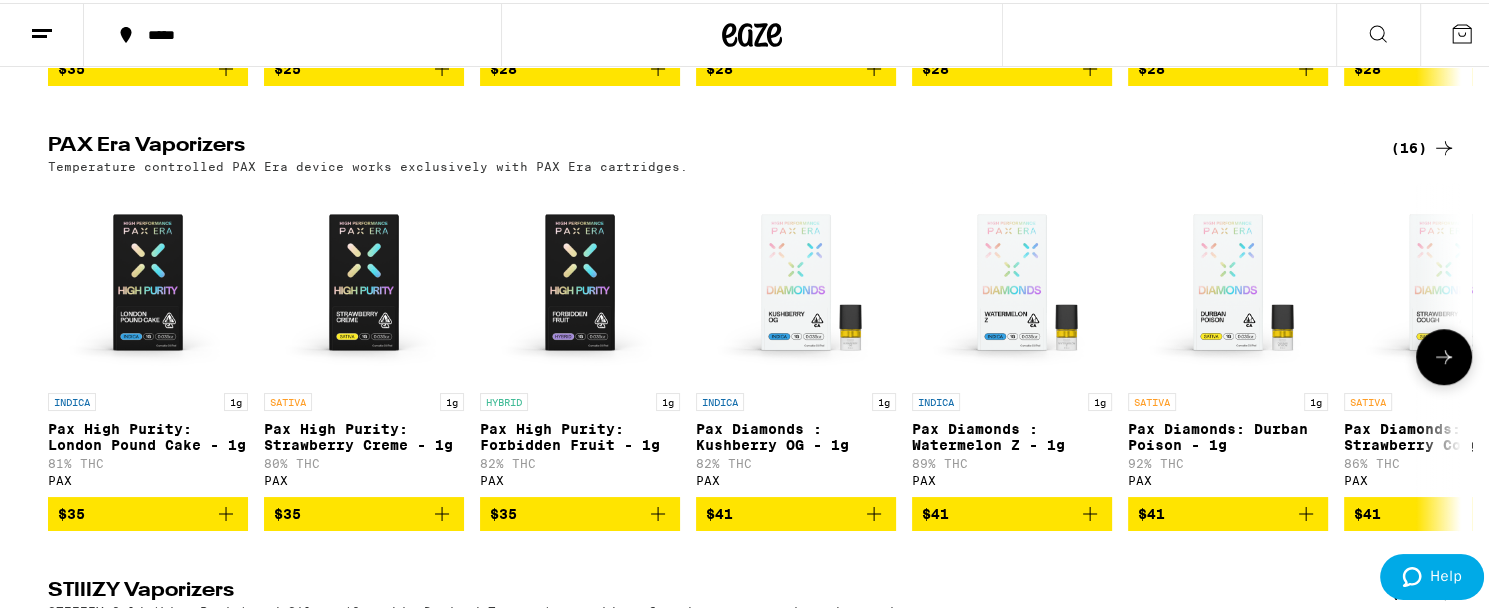 scroll, scrollTop: 1474, scrollLeft: 0, axis: vertical 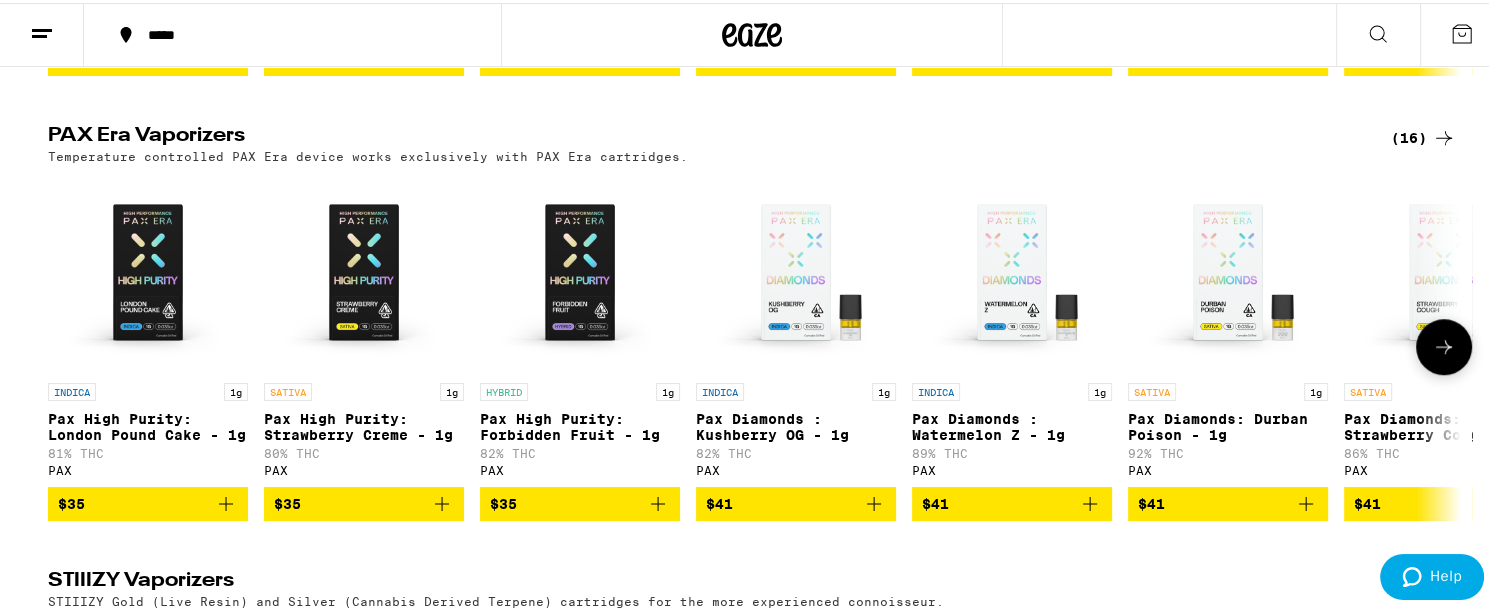 click 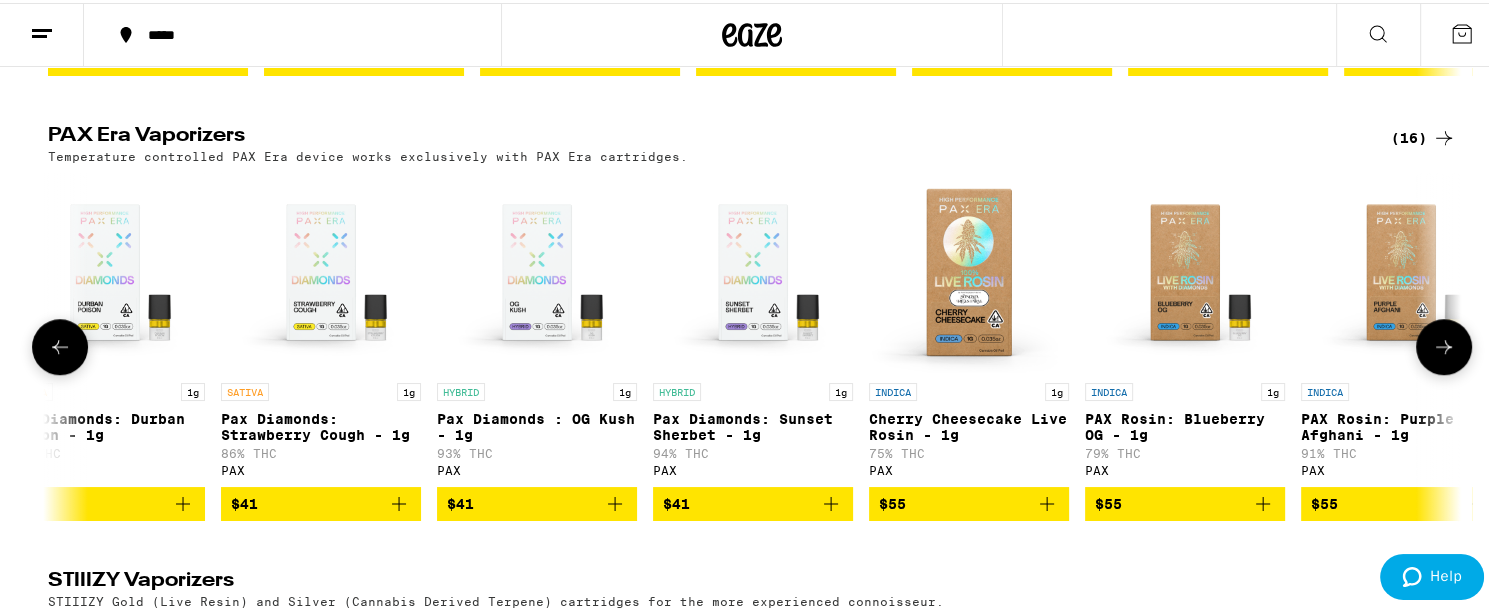 scroll, scrollTop: 0, scrollLeft: 1190, axis: horizontal 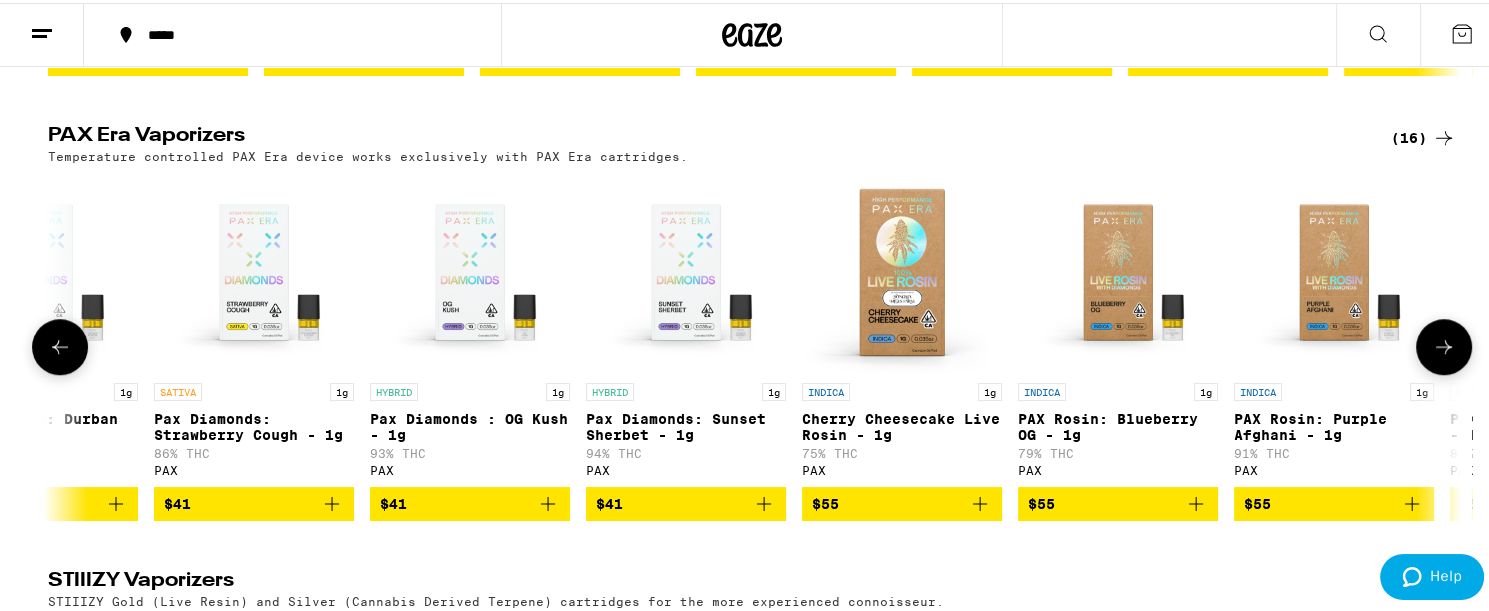 click 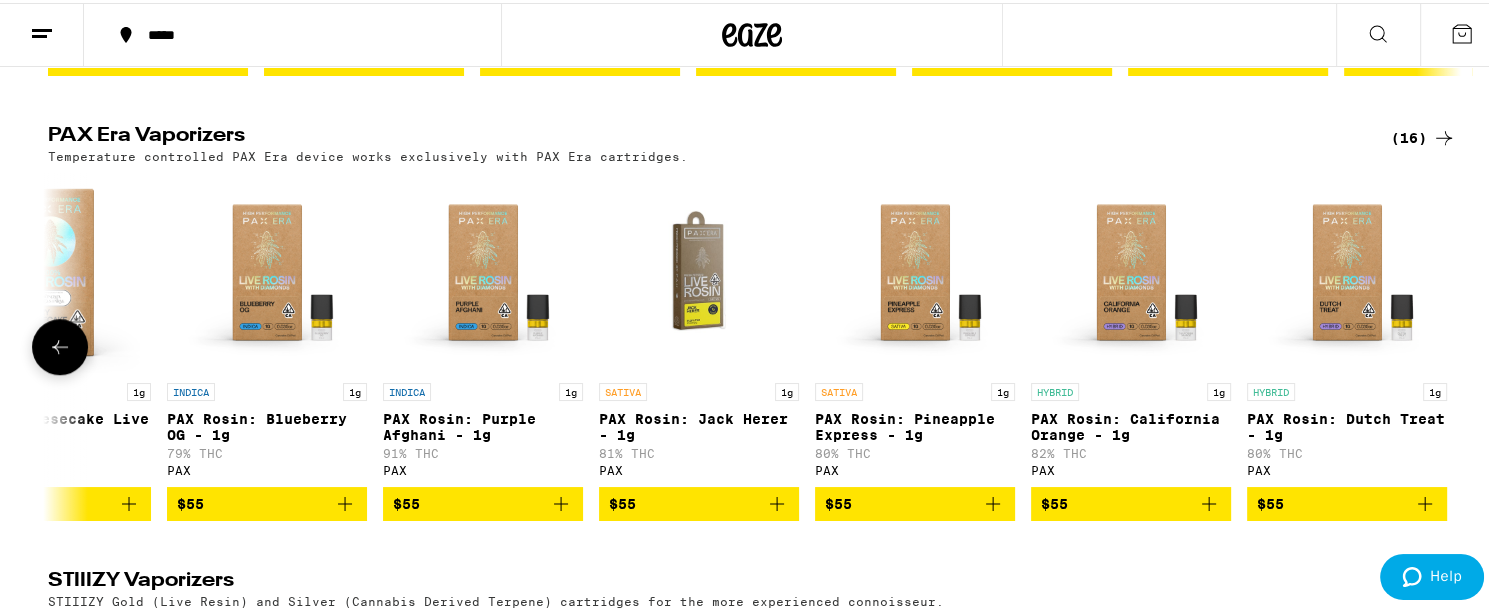scroll, scrollTop: 0, scrollLeft: 2048, axis: horizontal 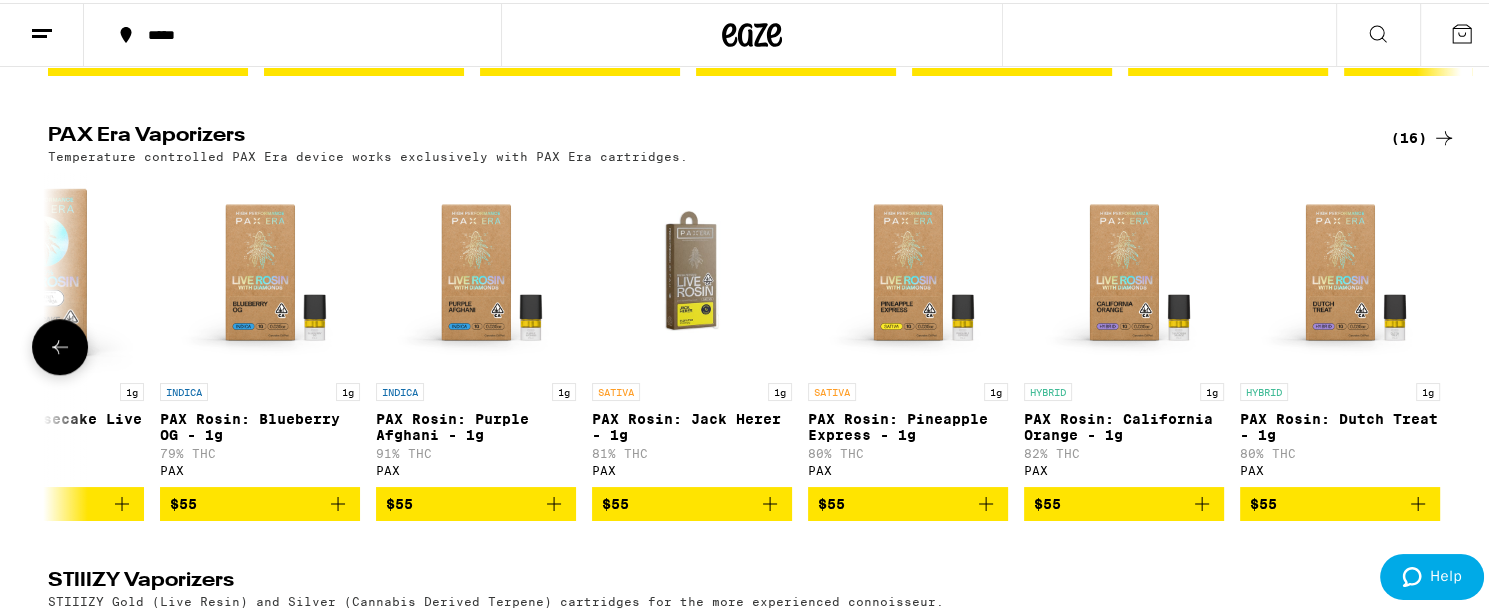 click at bounding box center [1444, 344] 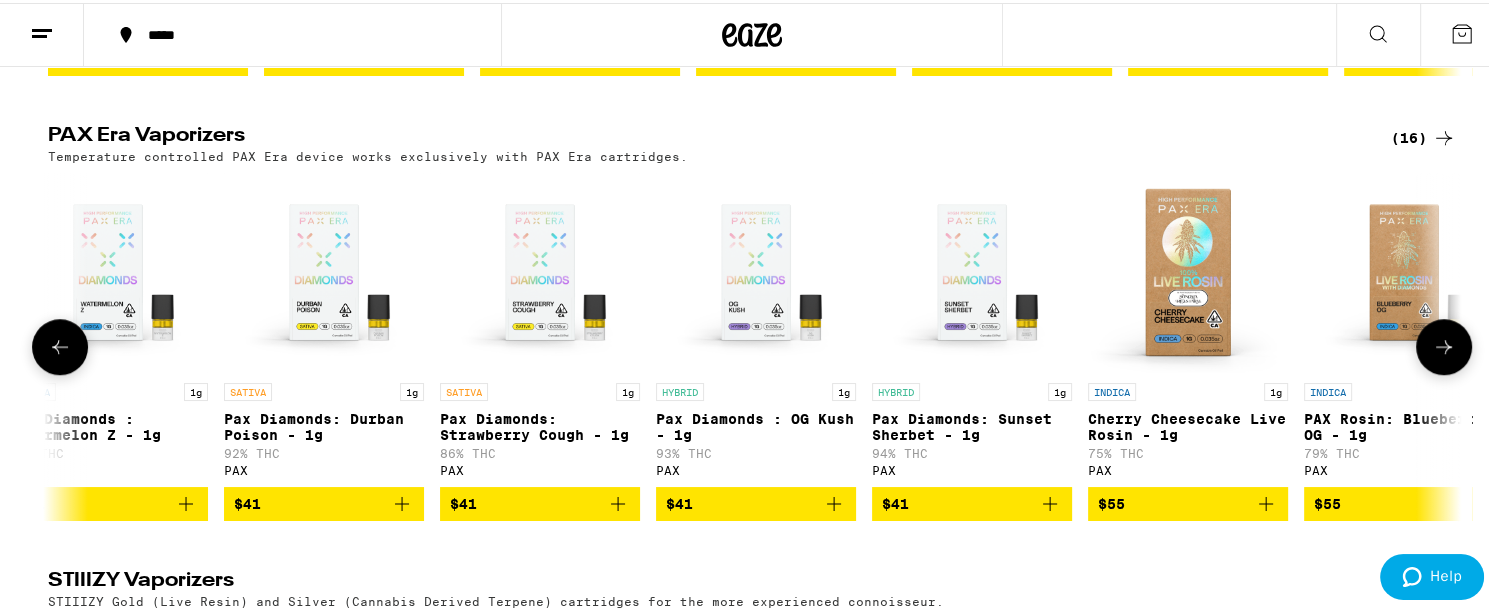 scroll, scrollTop: 0, scrollLeft: 858, axis: horizontal 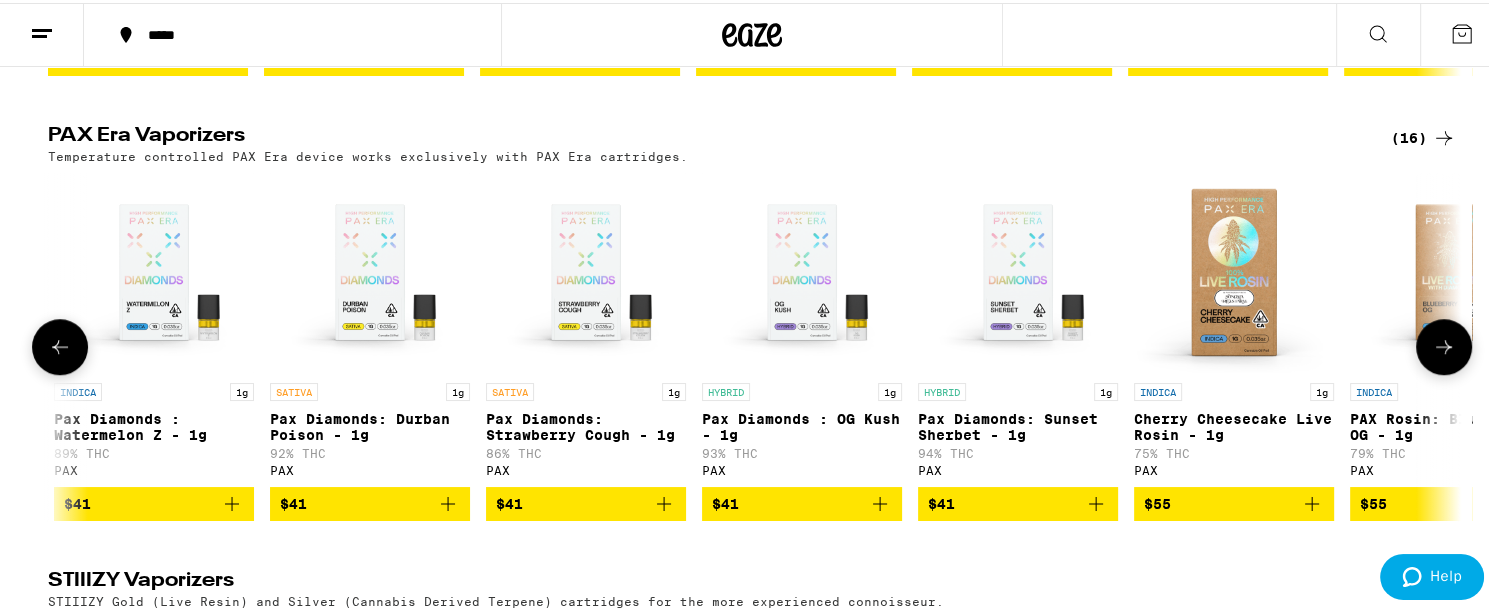 click 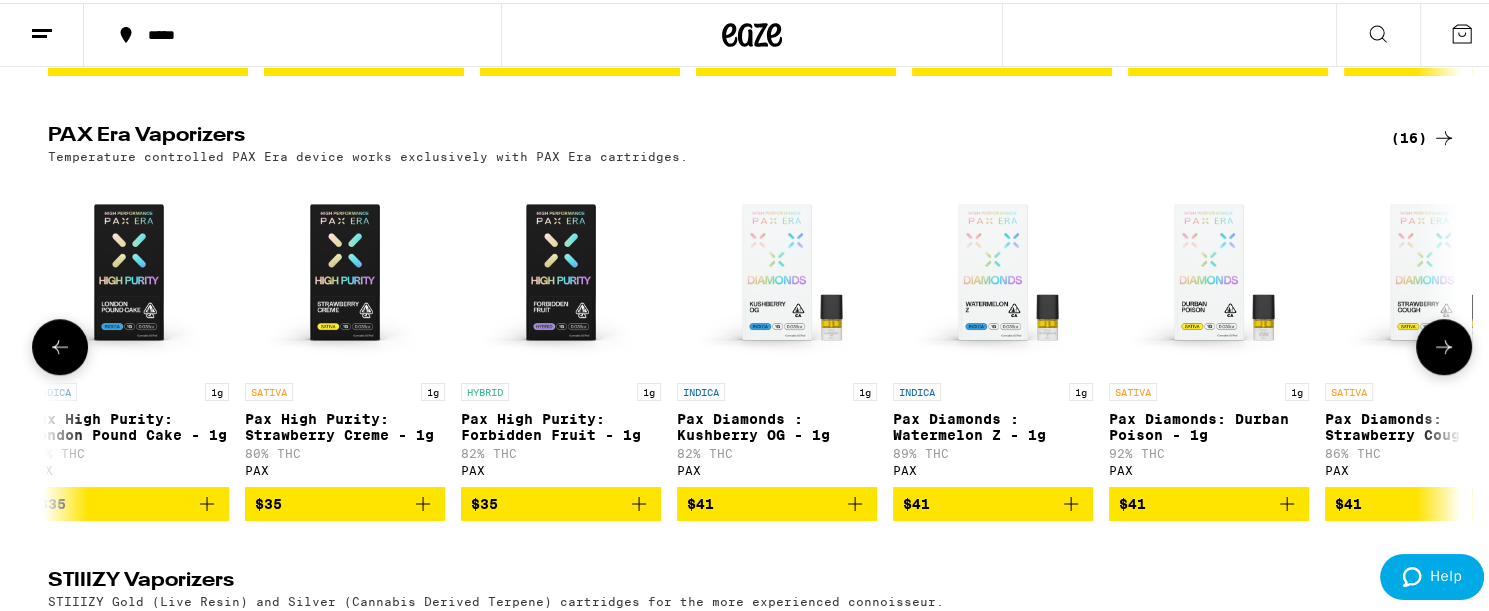 scroll, scrollTop: 0, scrollLeft: 0, axis: both 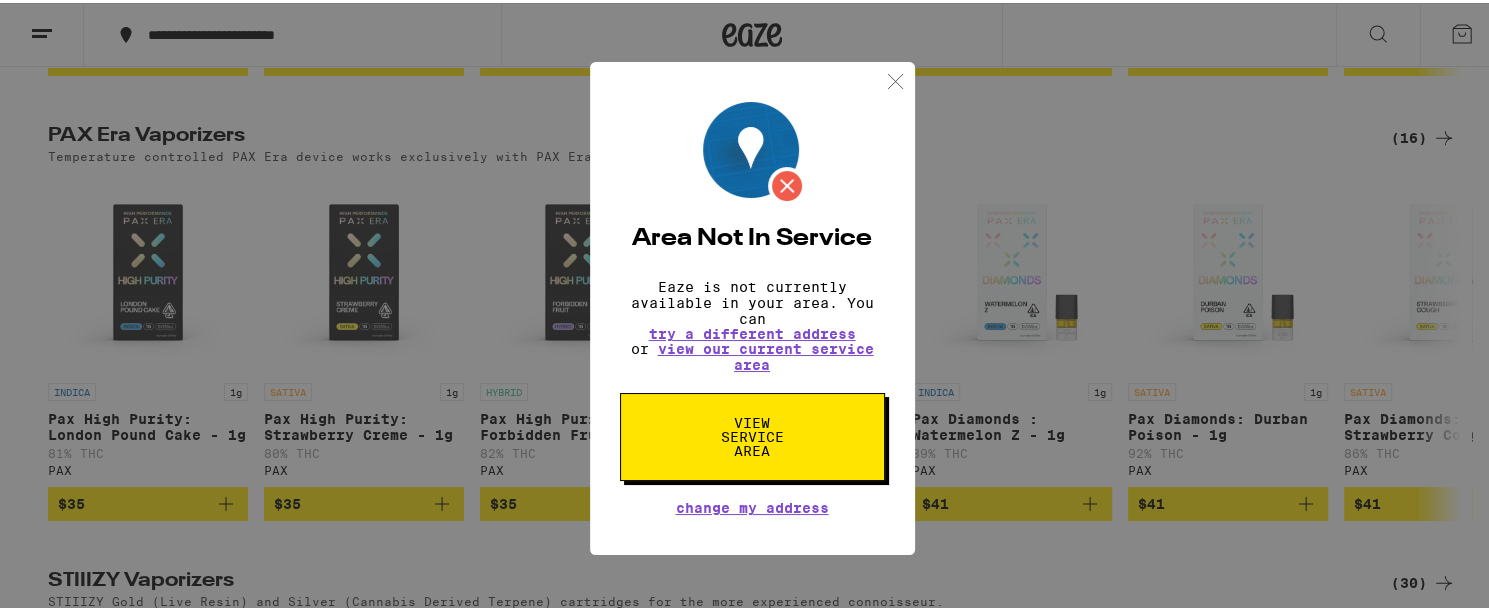 click at bounding box center (895, 78) 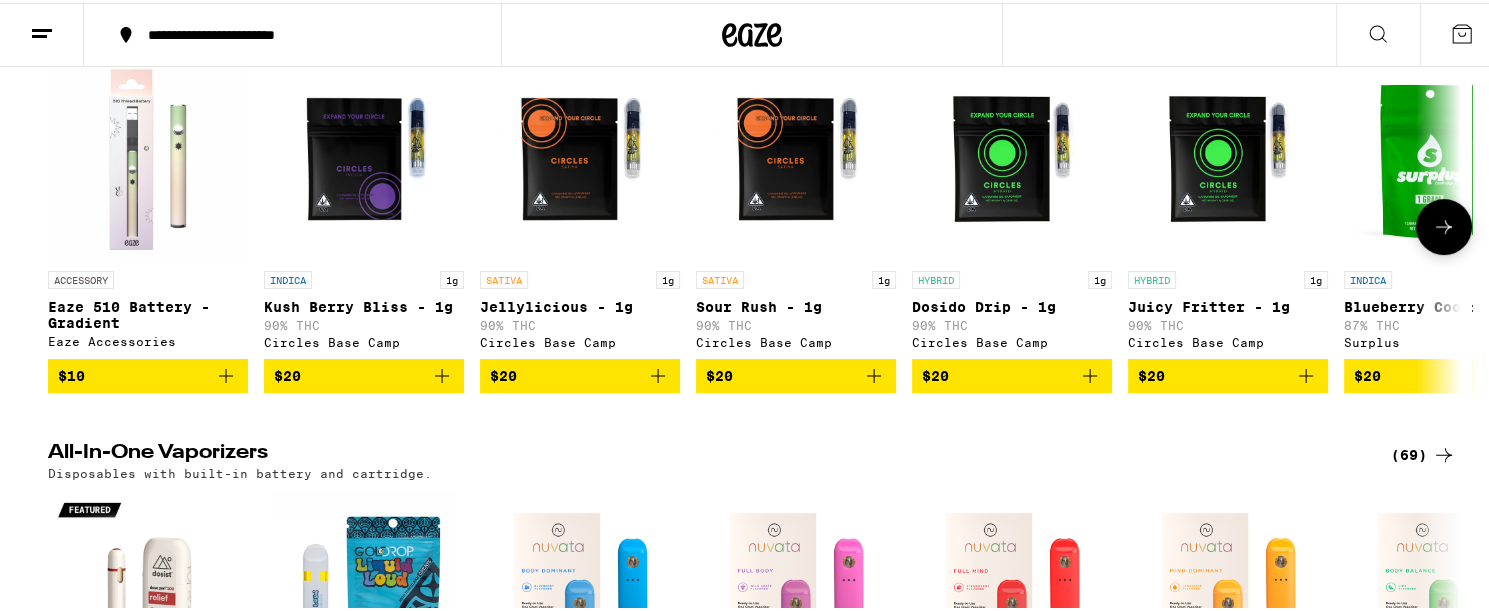 scroll, scrollTop: 0, scrollLeft: 0, axis: both 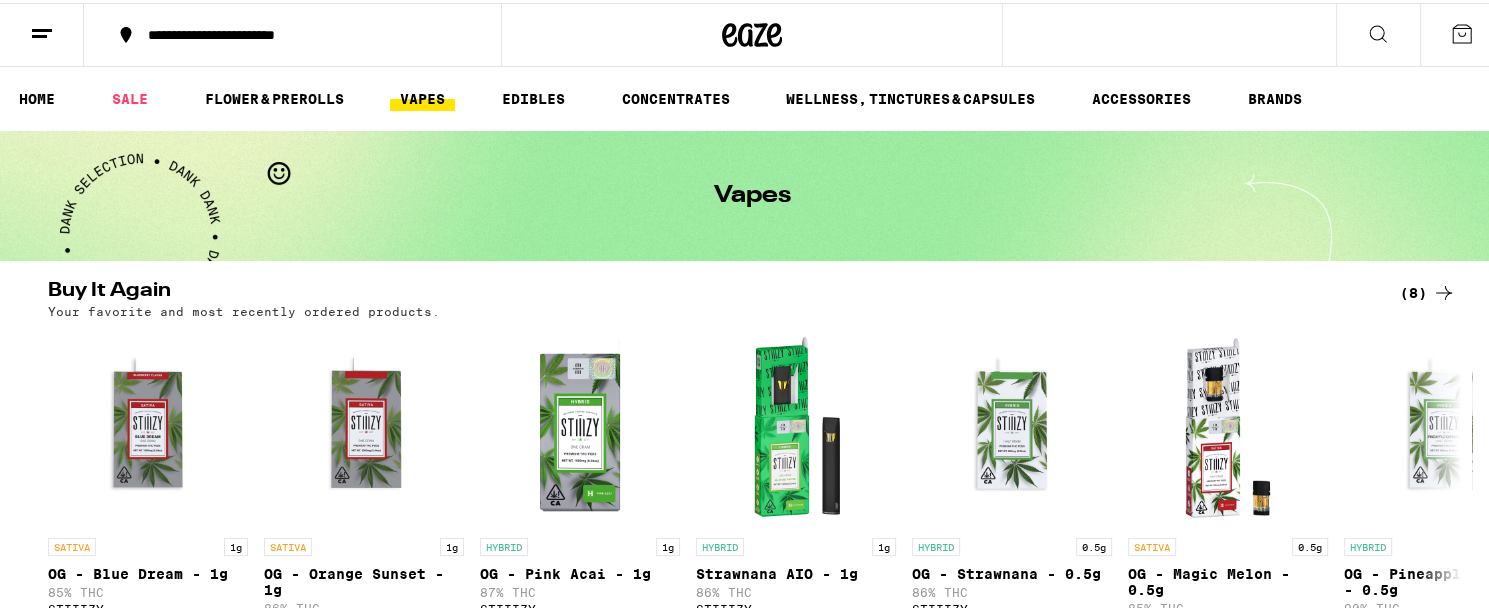 click on "**********" at bounding box center [303, 32] 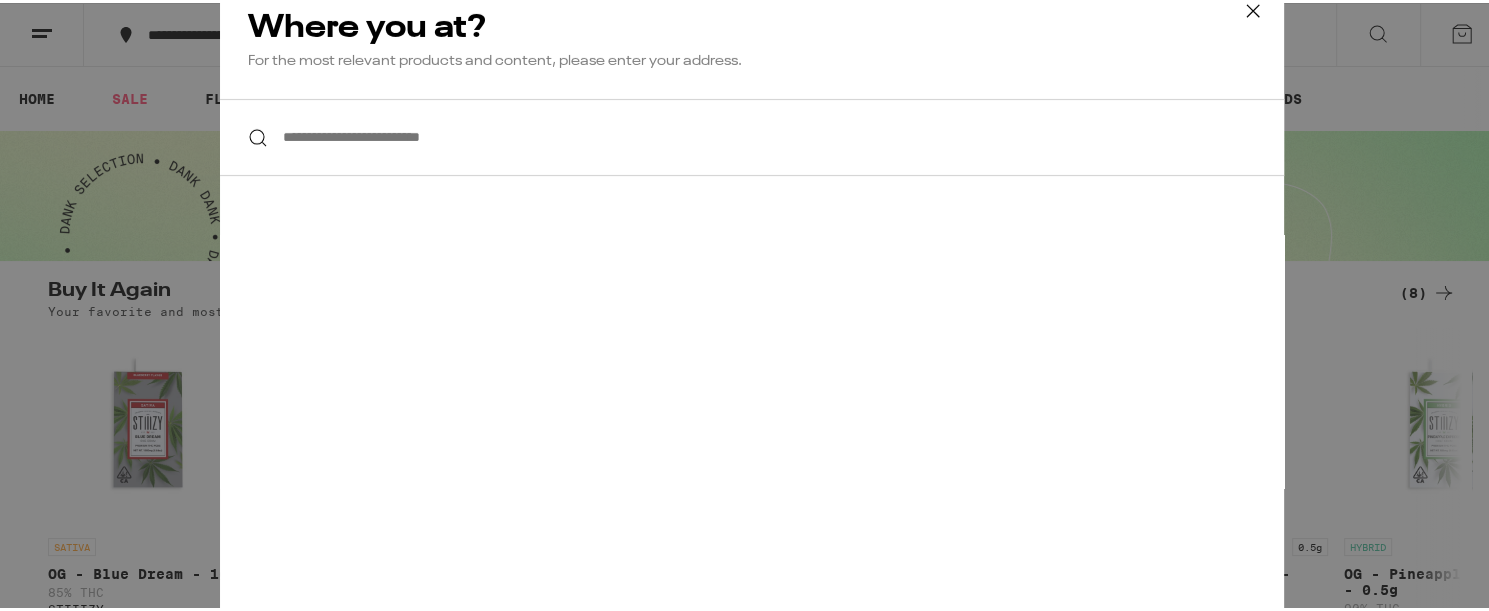 click on "**********" at bounding box center (752, 134) 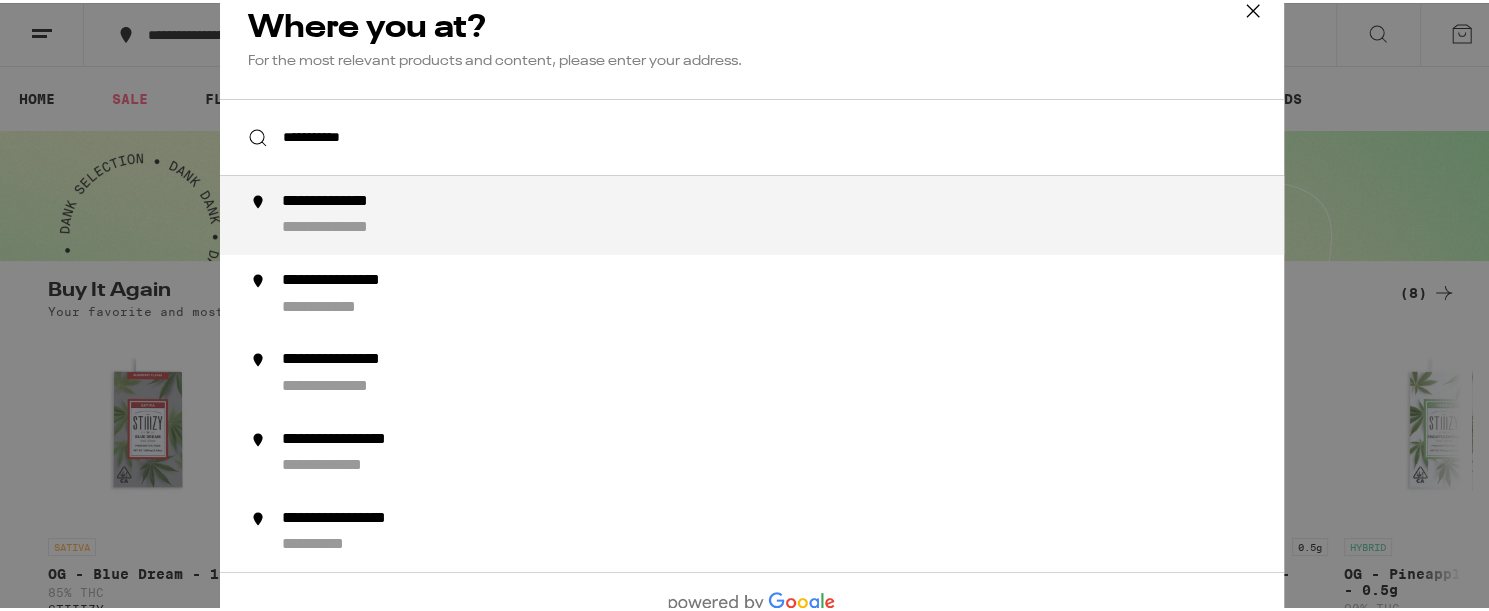 click on "**********" at bounding box center (792, 212) 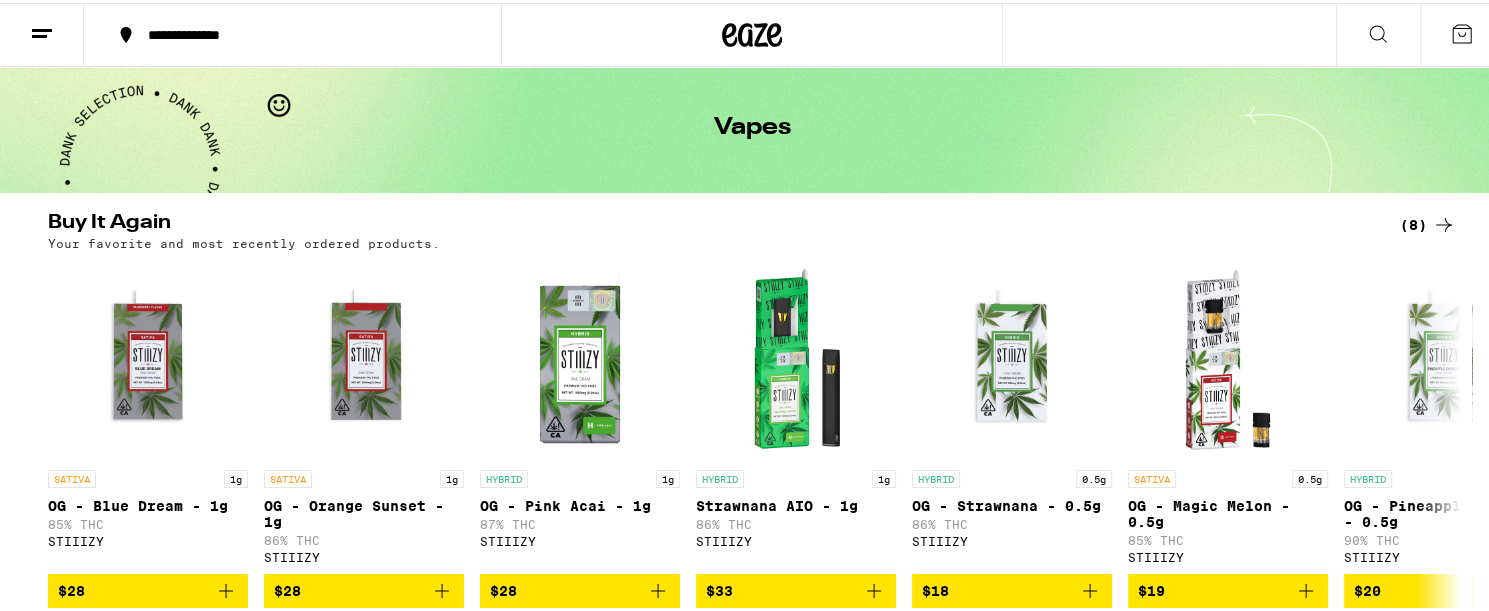 scroll, scrollTop: 0, scrollLeft: 0, axis: both 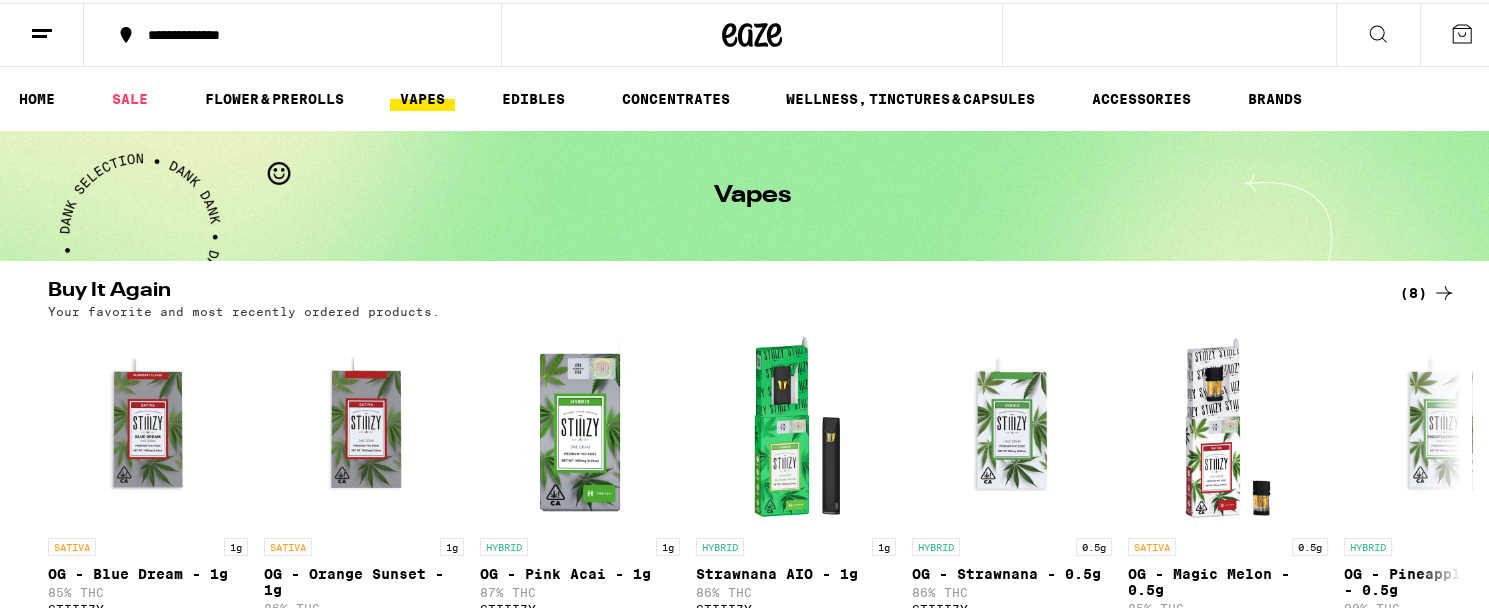 click 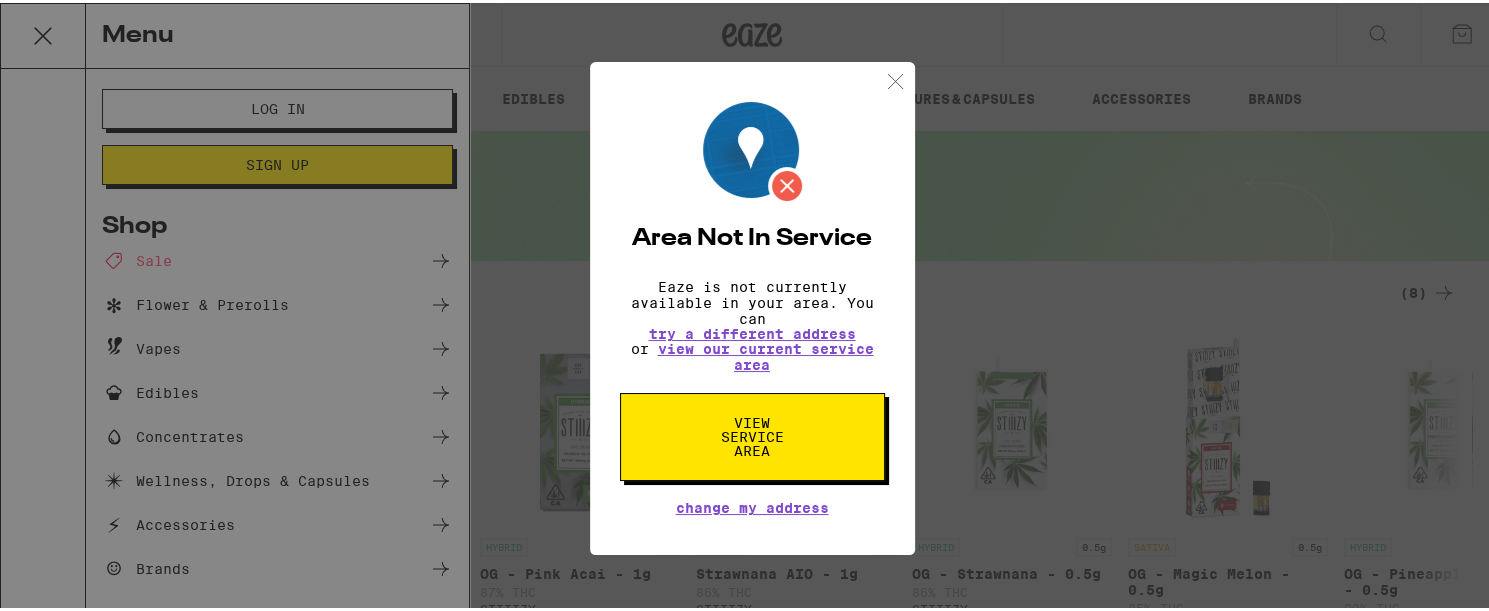 click at bounding box center [895, 78] 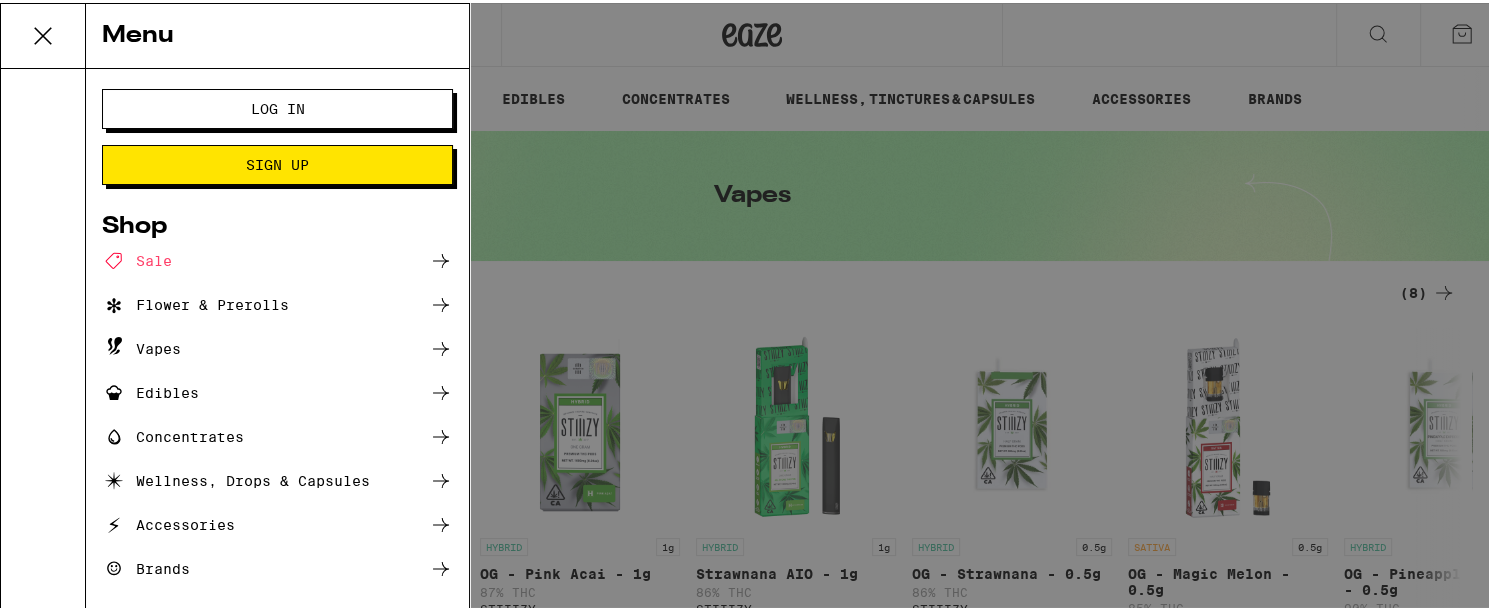 click on "Log In" at bounding box center [277, 106] 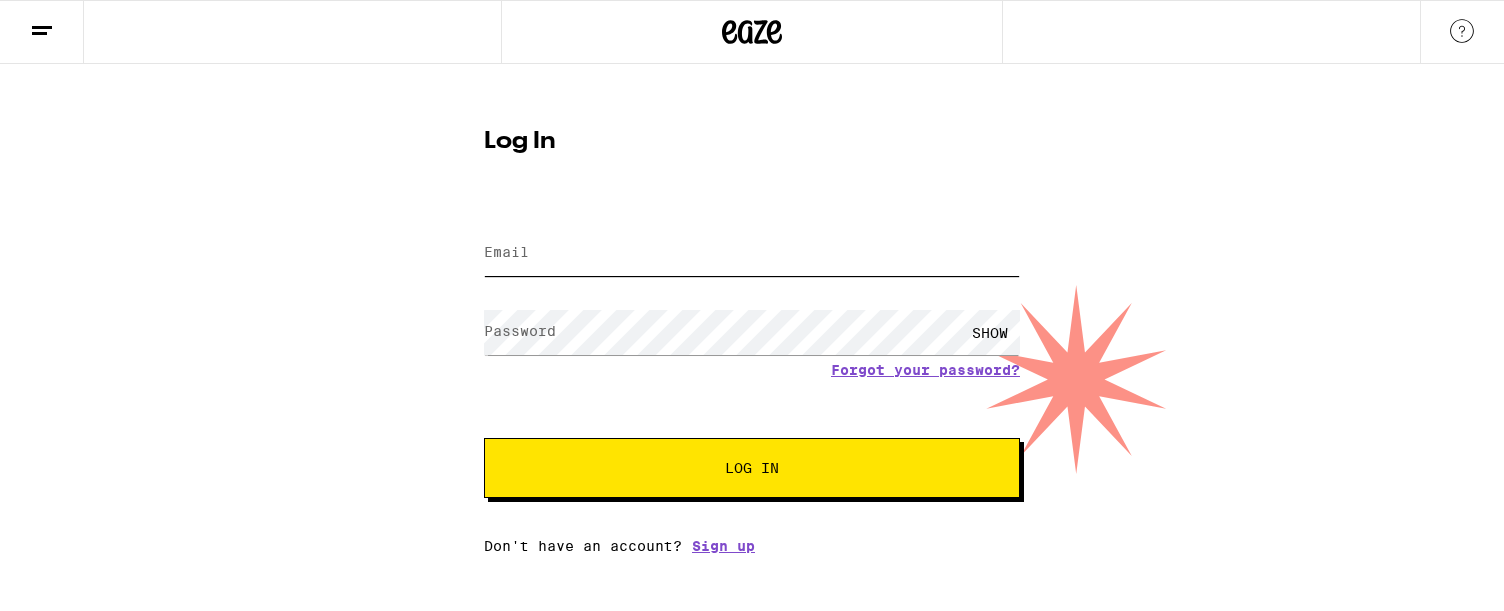 click on "Email" at bounding box center (752, 253) 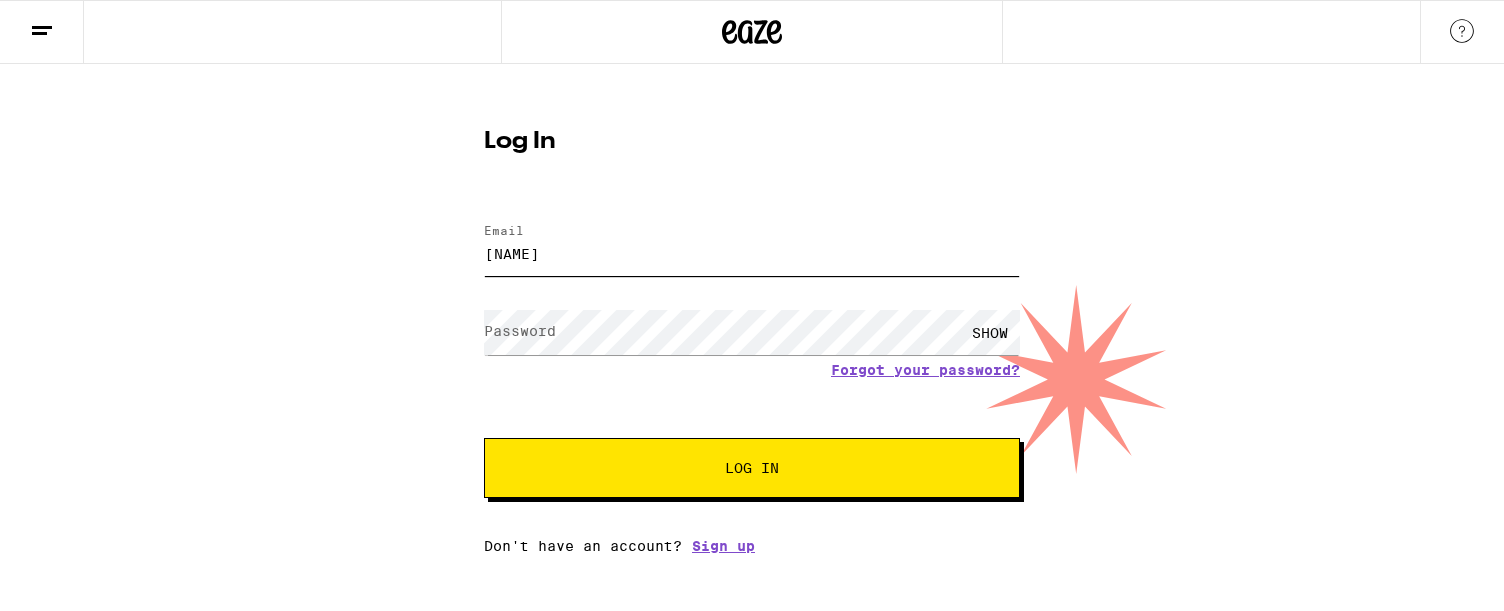 type on "[EMAIL]" 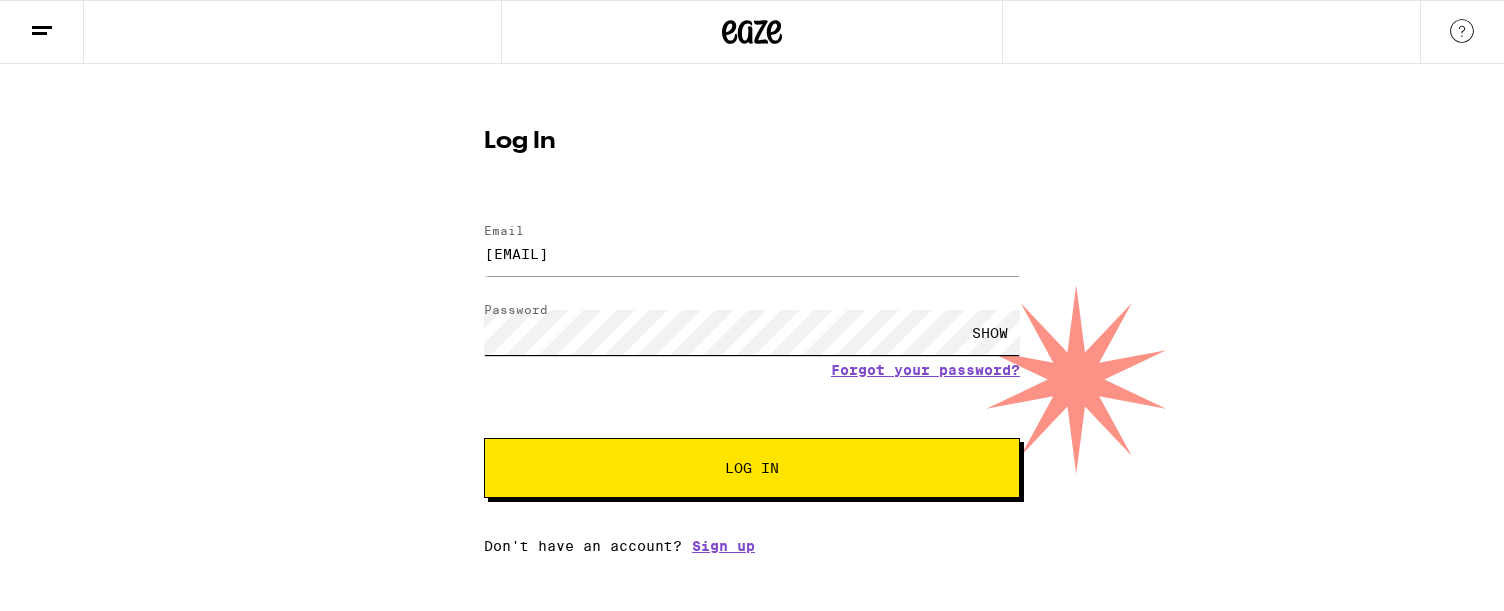 click on "Log In" at bounding box center [752, 468] 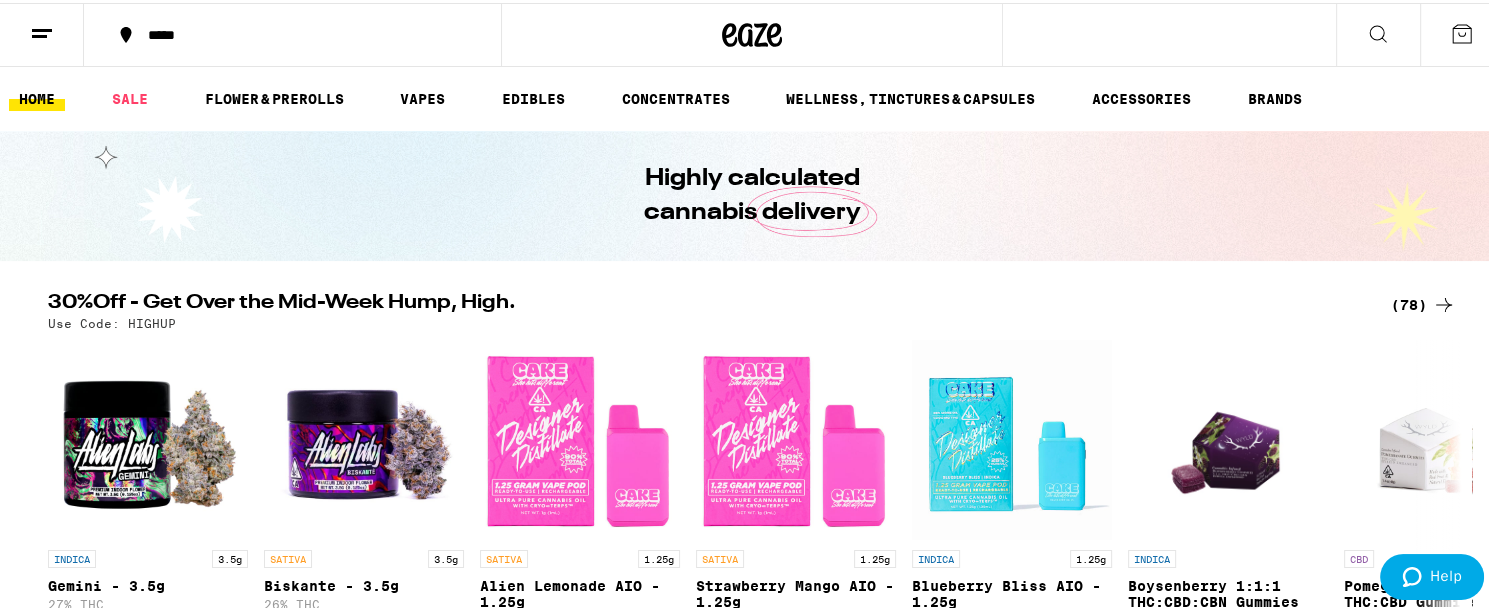 click 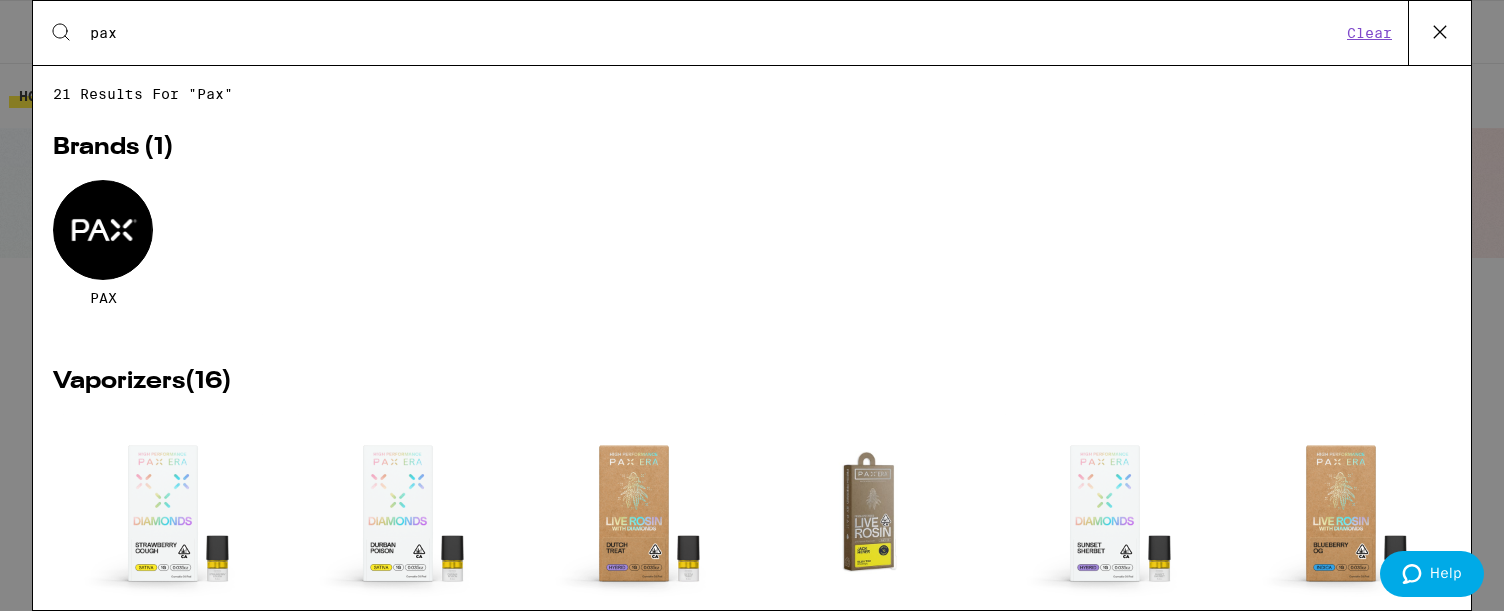 type on "pax" 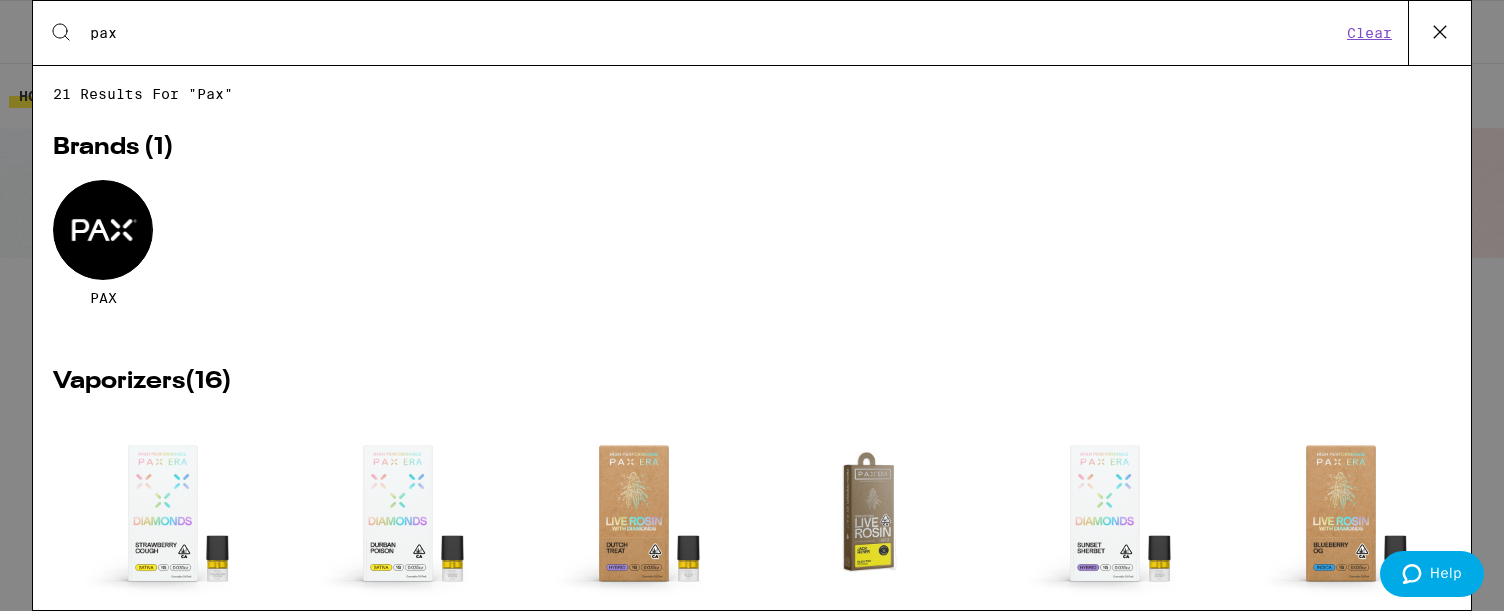 click at bounding box center [103, 230] 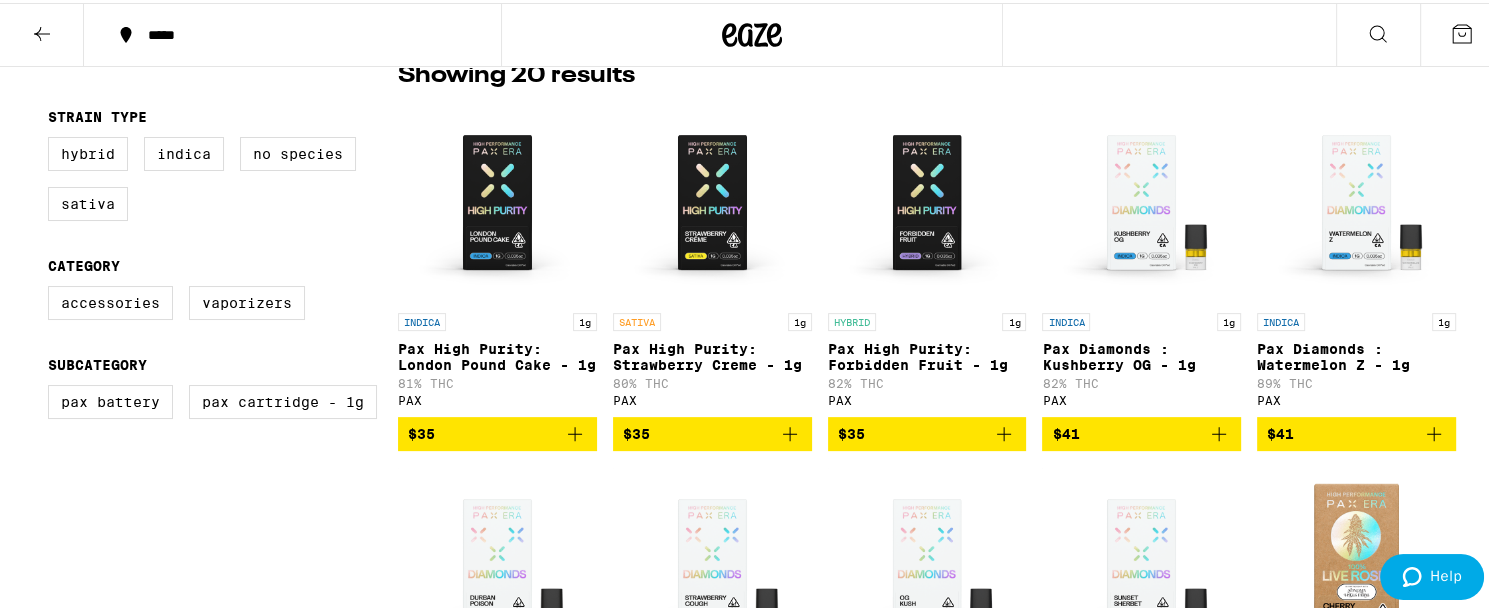 scroll, scrollTop: 540, scrollLeft: 0, axis: vertical 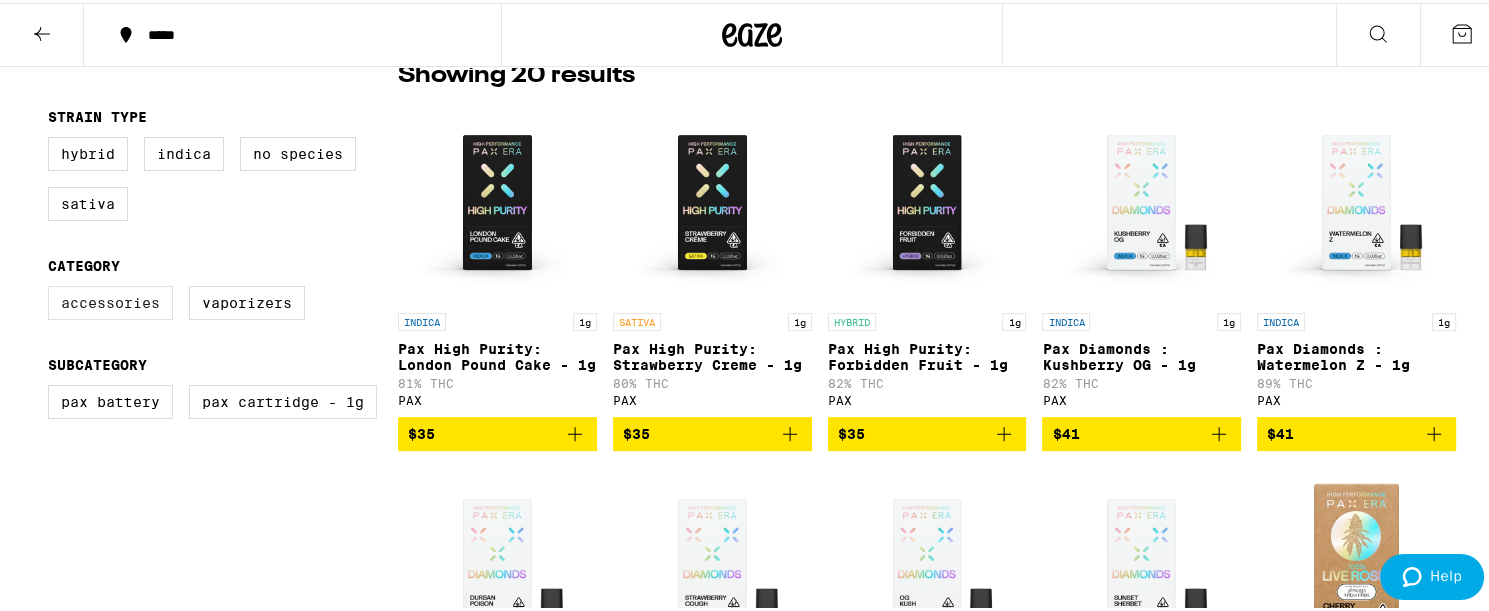 click on "Accessories" at bounding box center (110, 300) 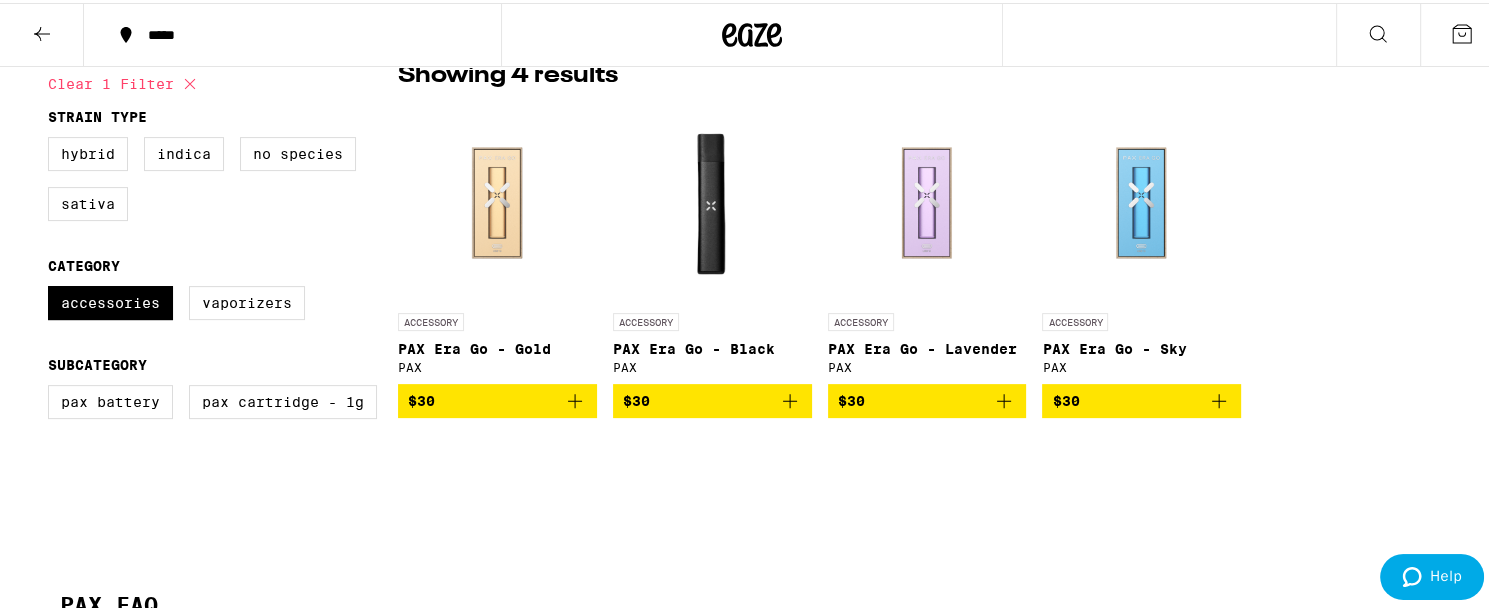 click 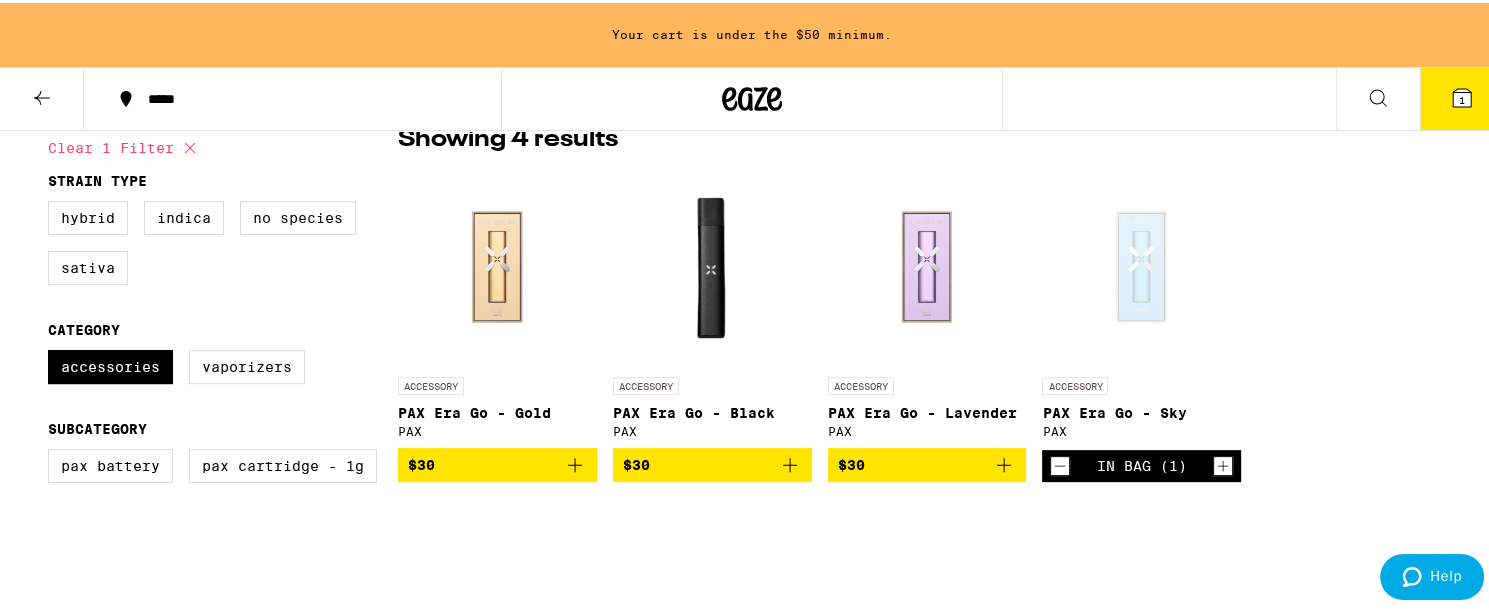 scroll, scrollTop: 604, scrollLeft: 0, axis: vertical 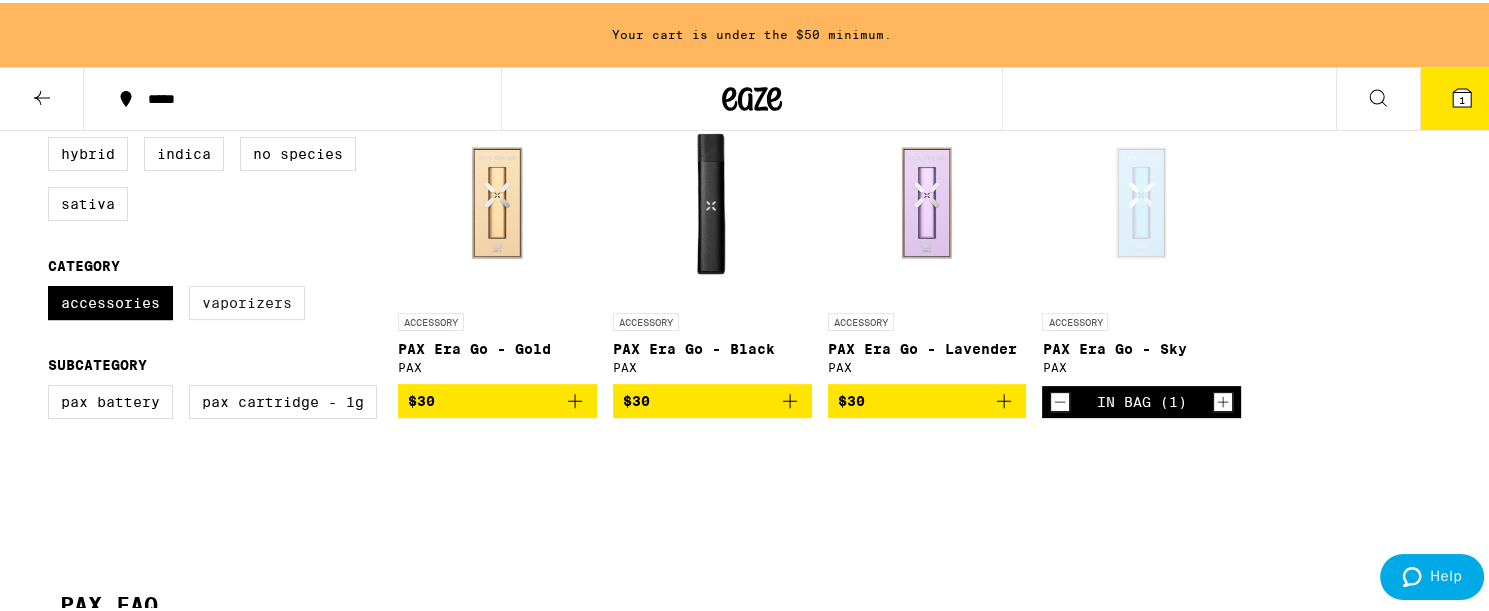 click on "Vaporizers" at bounding box center [247, 300] 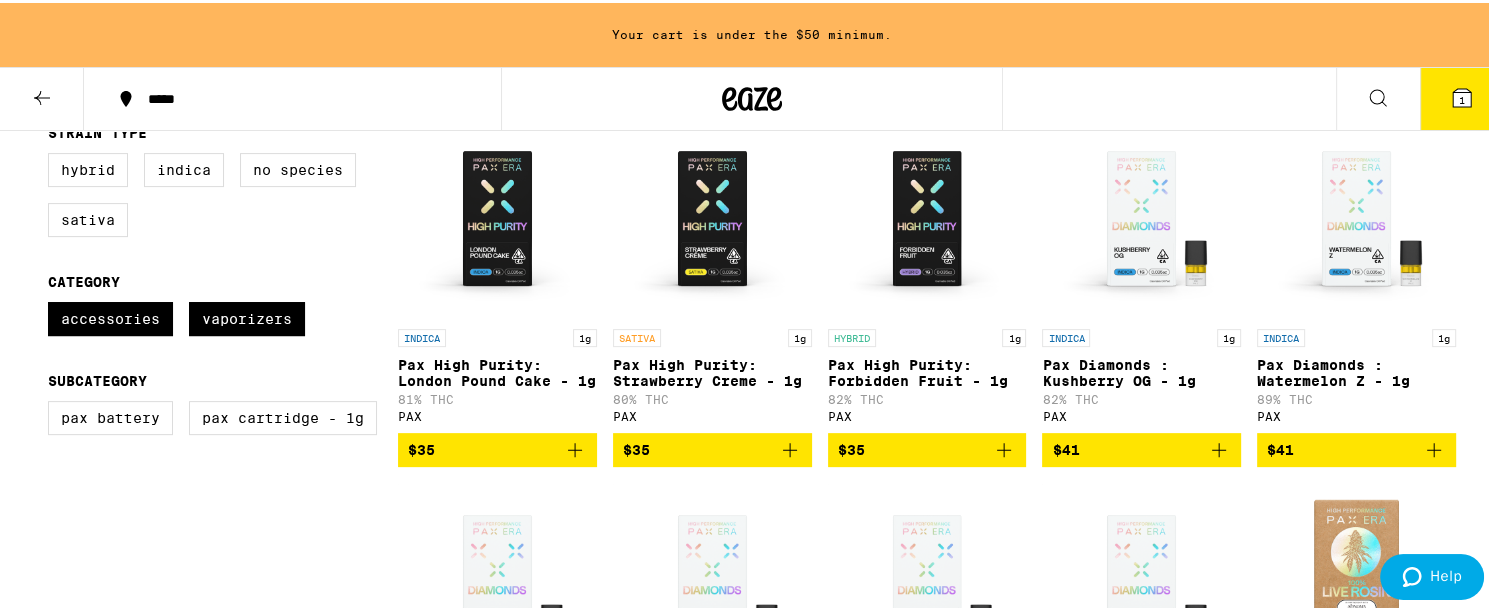 scroll, scrollTop: 592, scrollLeft: 0, axis: vertical 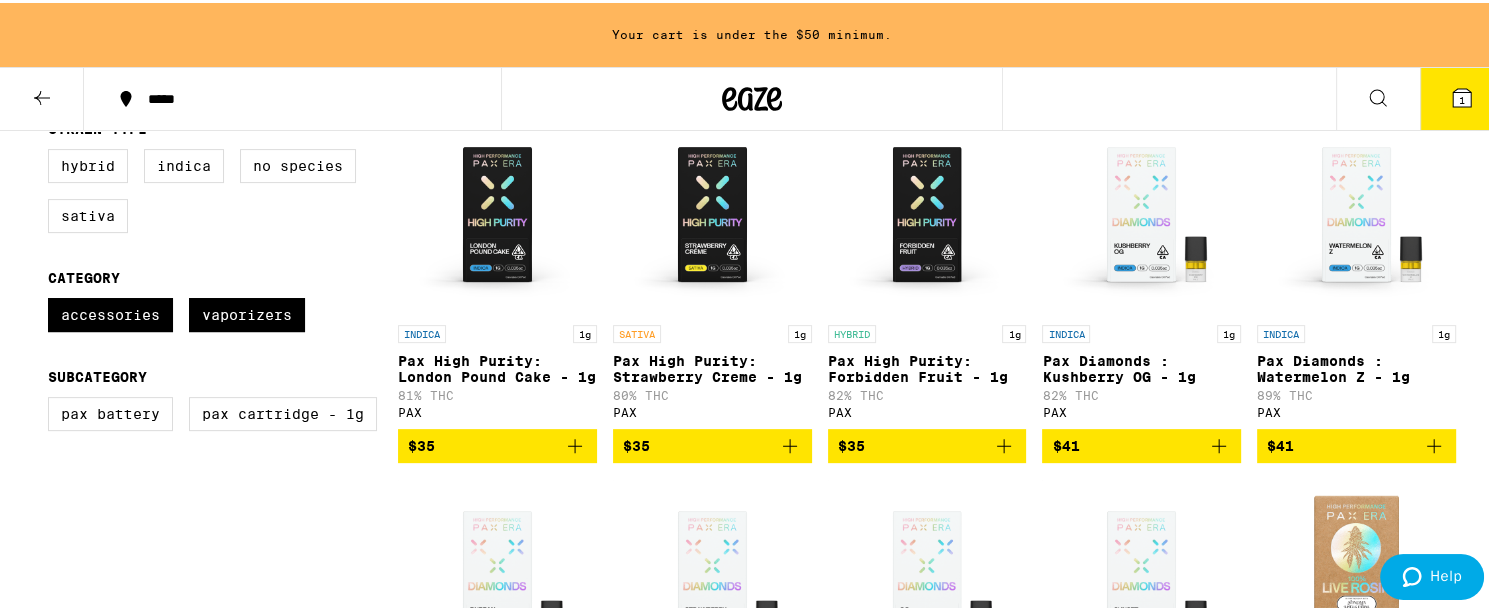 click 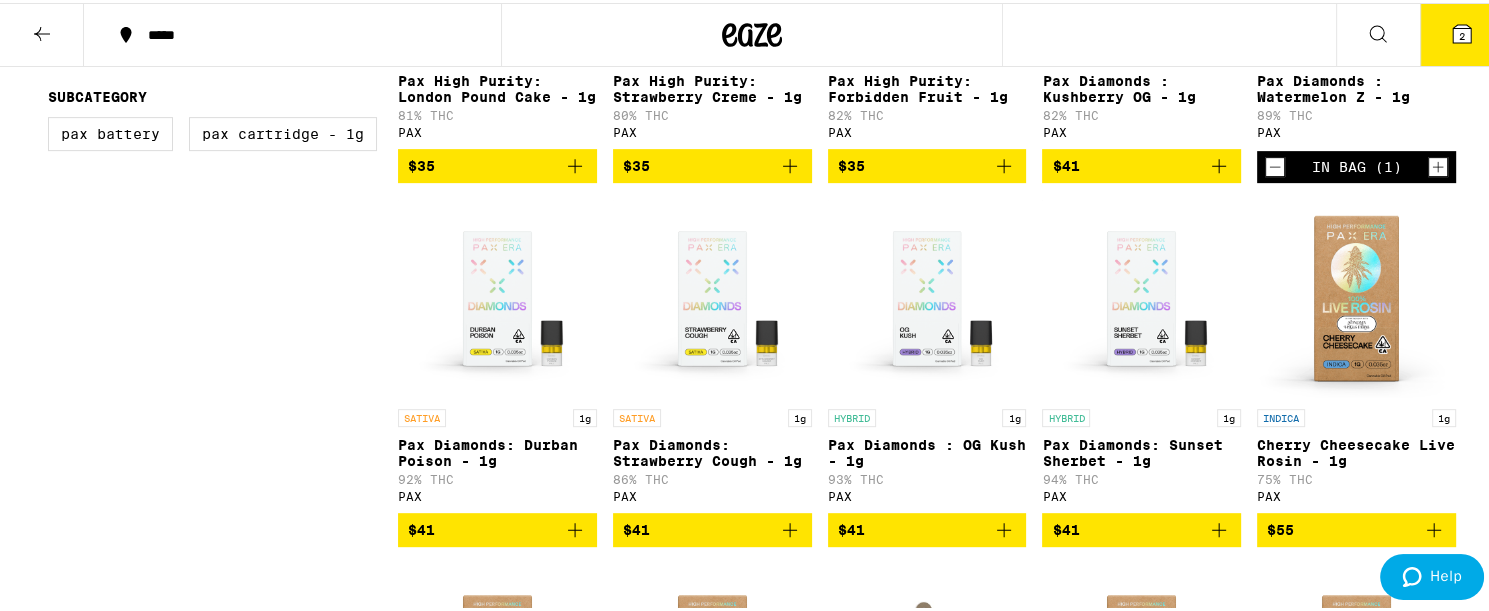 scroll, scrollTop: 808, scrollLeft: 0, axis: vertical 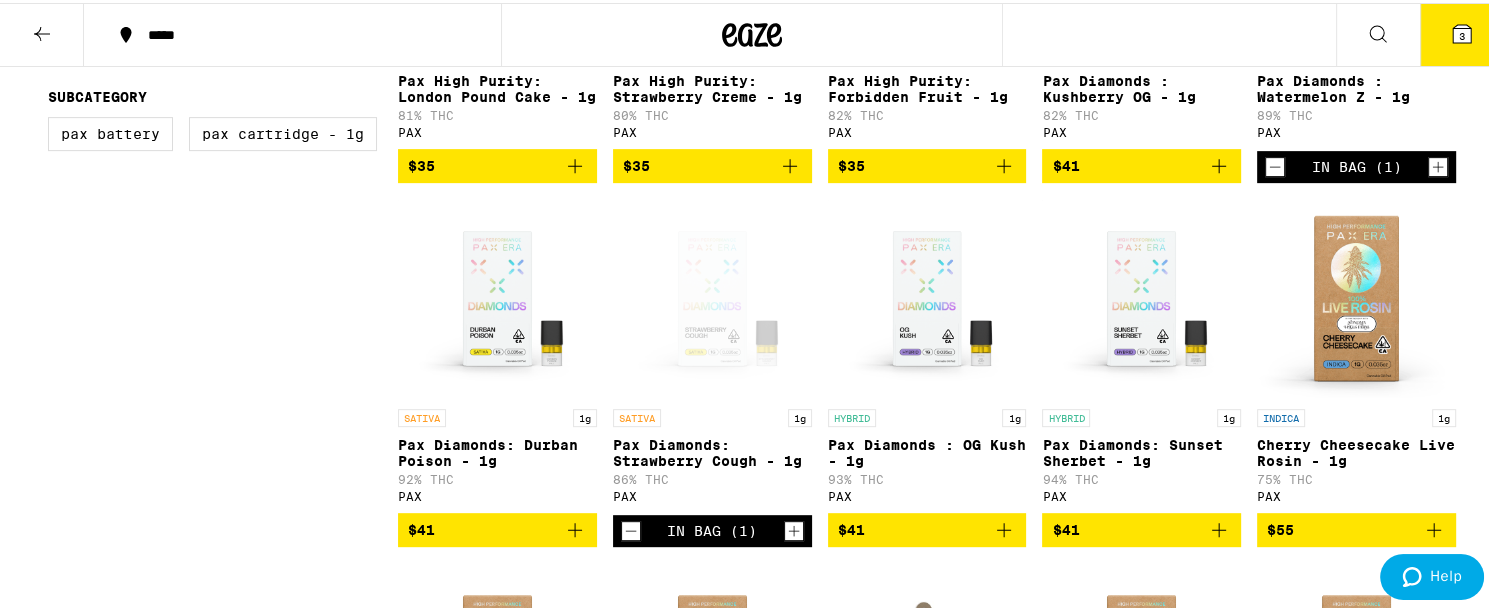 click 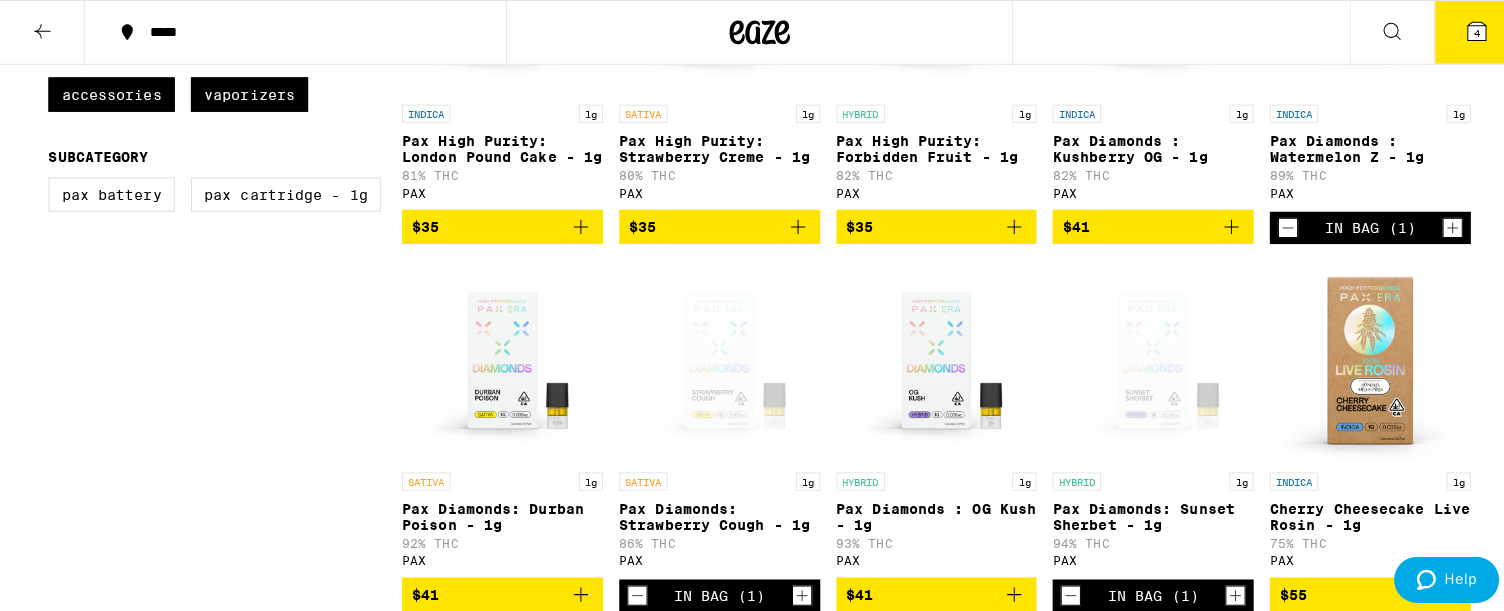 scroll, scrollTop: 612, scrollLeft: 0, axis: vertical 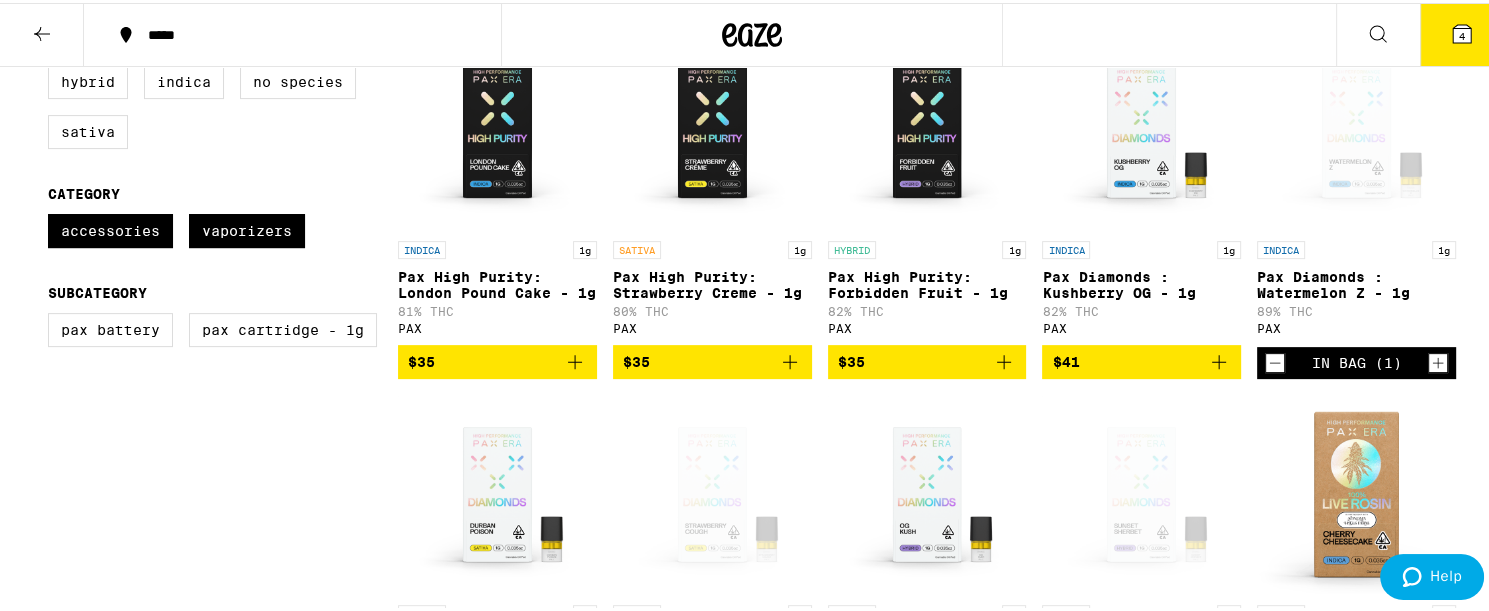 click on "4" at bounding box center (1462, 32) 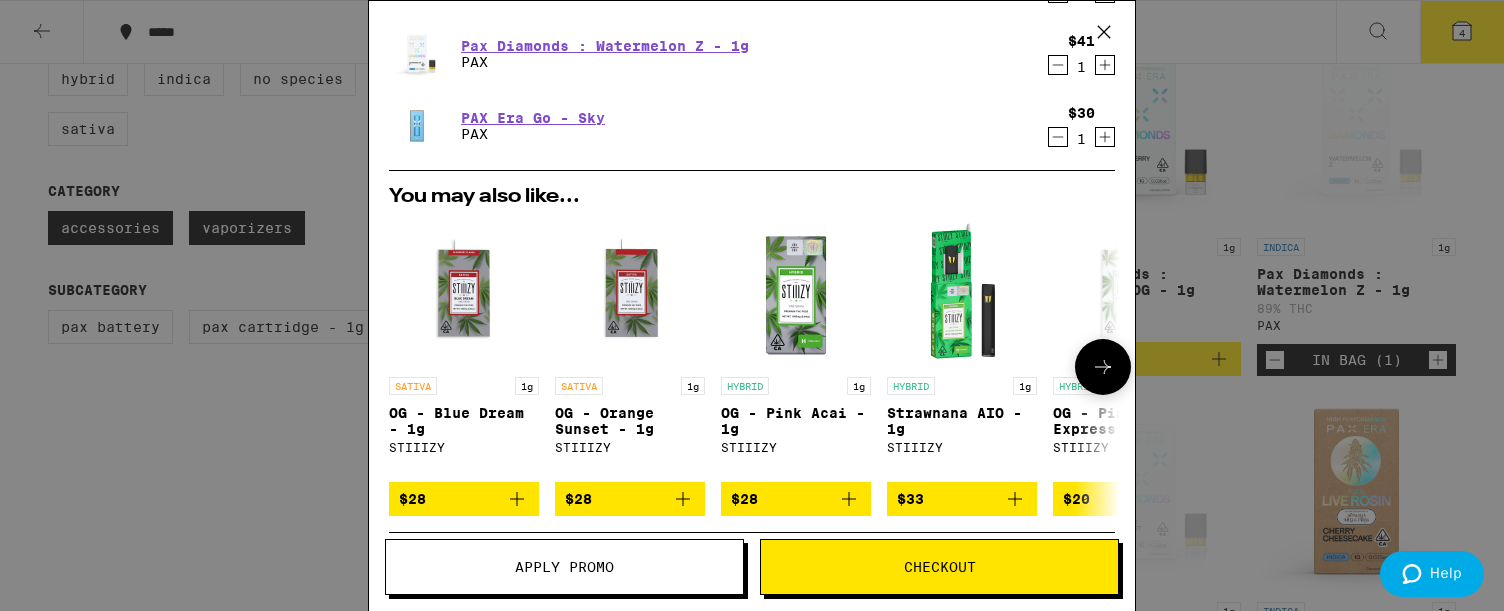 scroll, scrollTop: 186, scrollLeft: 0, axis: vertical 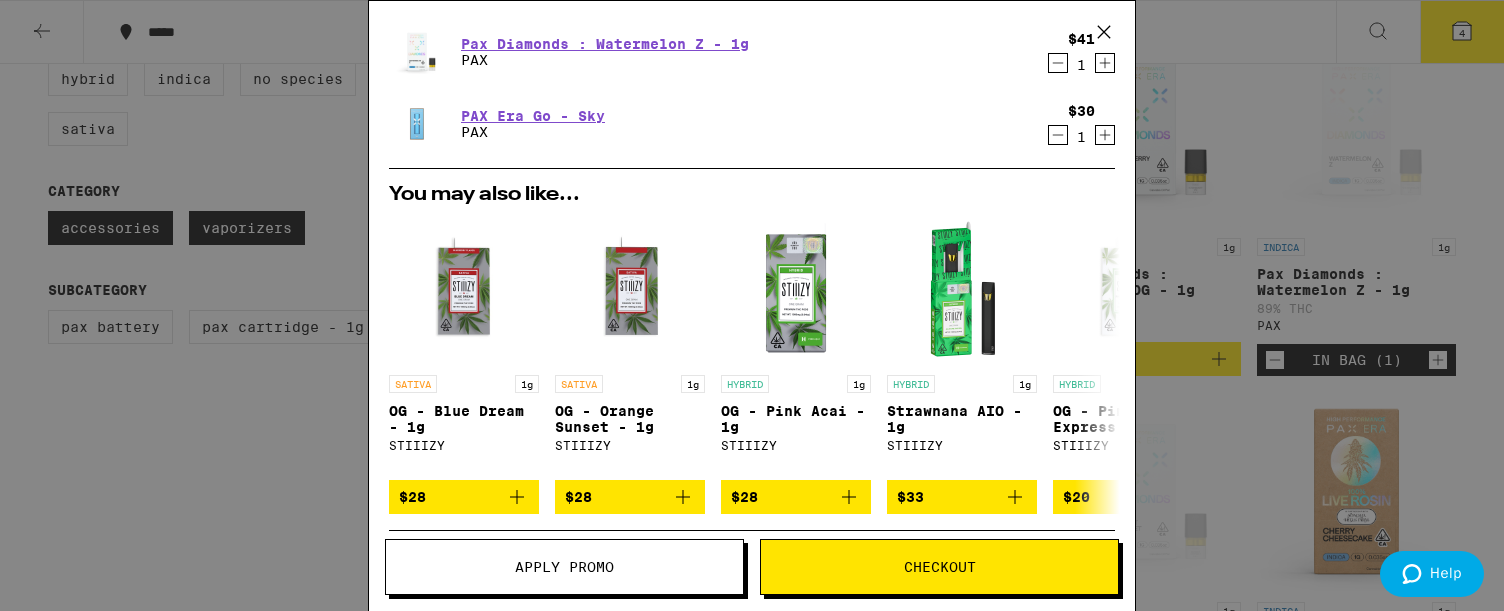 click on "Checkout" at bounding box center (939, 567) 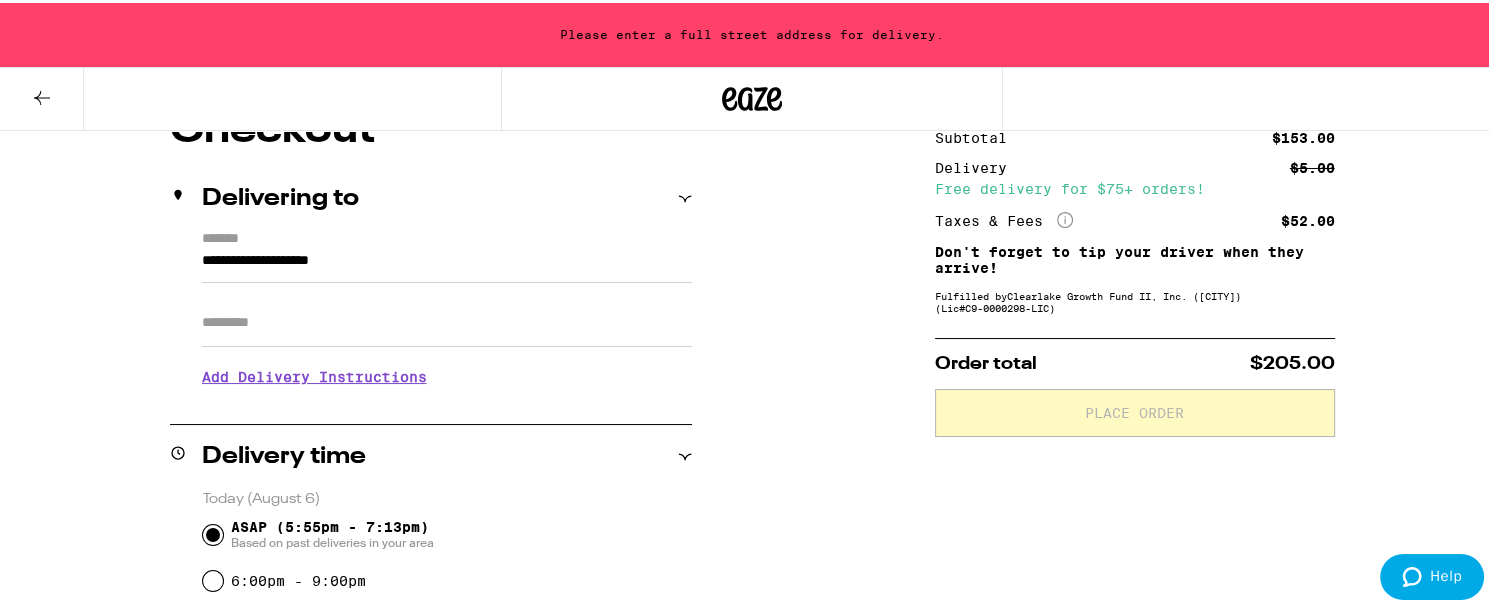 scroll, scrollTop: 210, scrollLeft: 0, axis: vertical 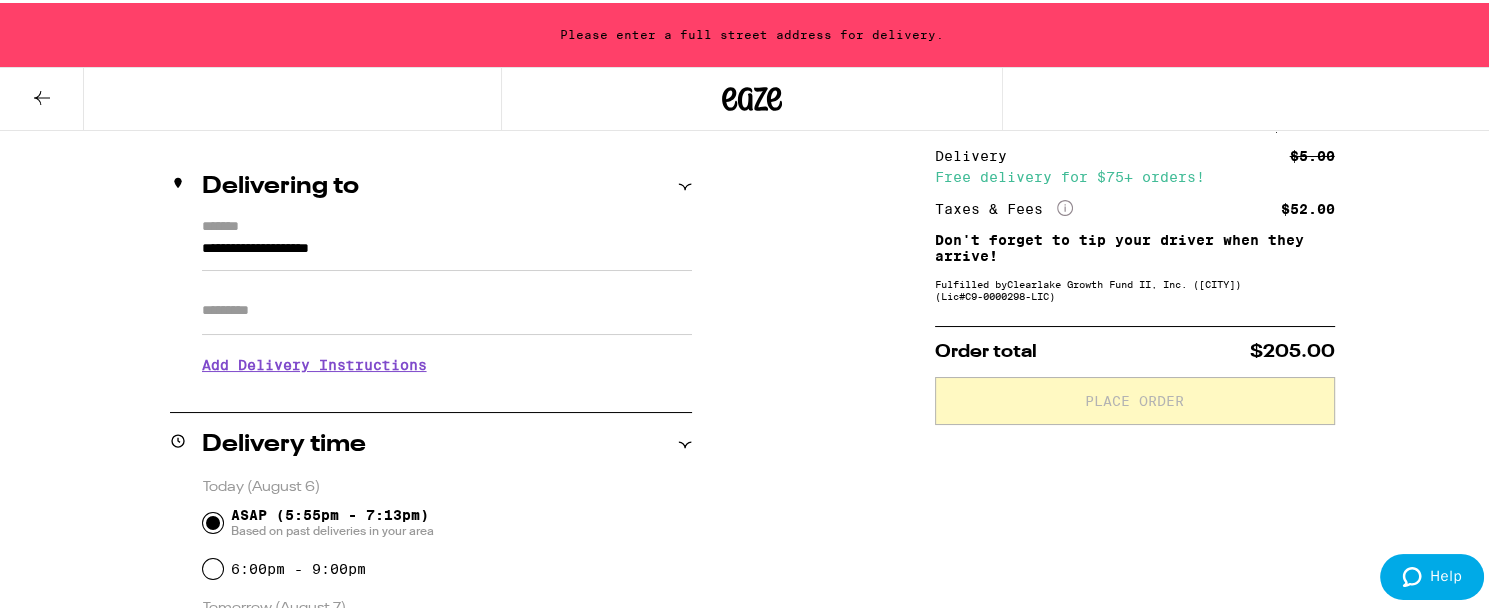 click on "**********" at bounding box center (431, 302) 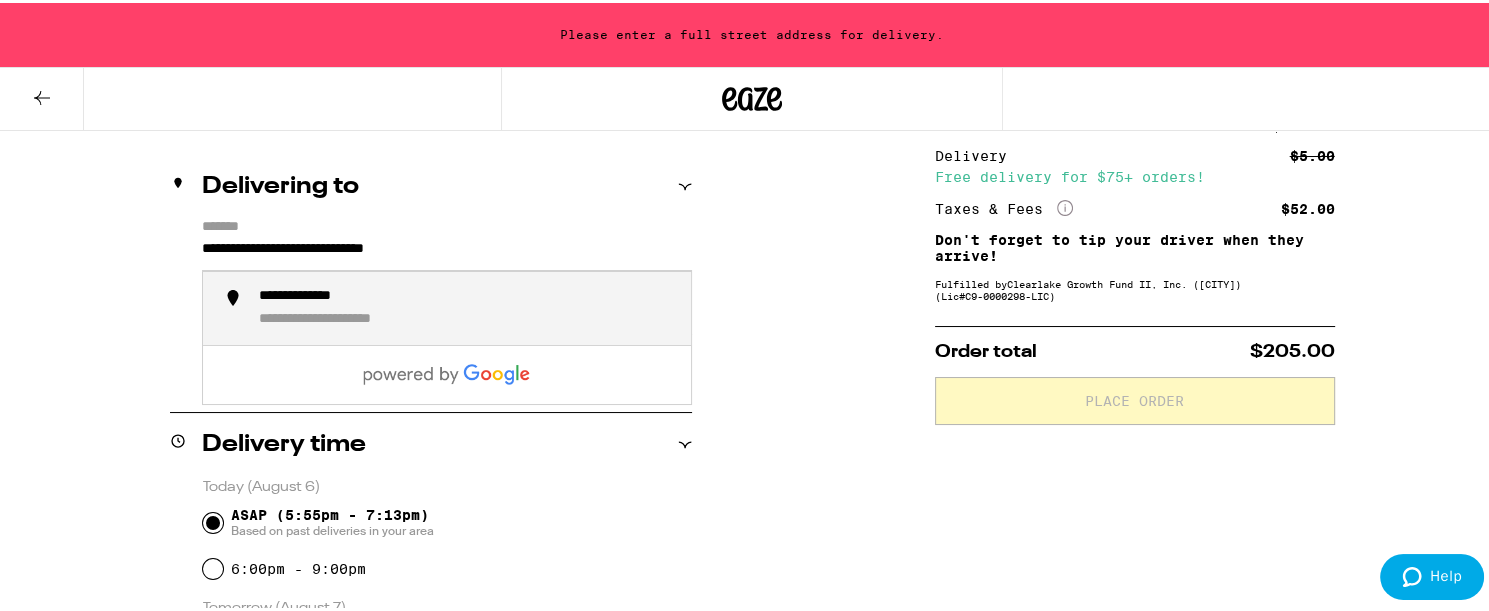 click on "**********" at bounding box center (358, 317) 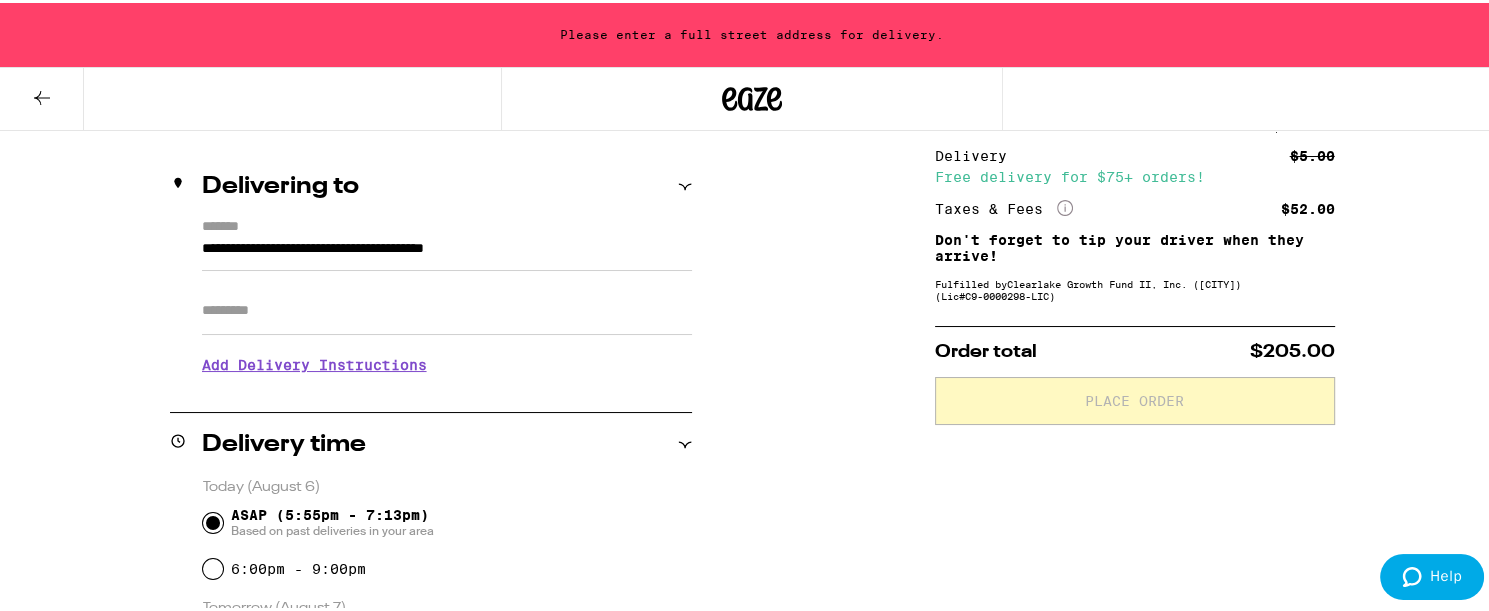 type on "**********" 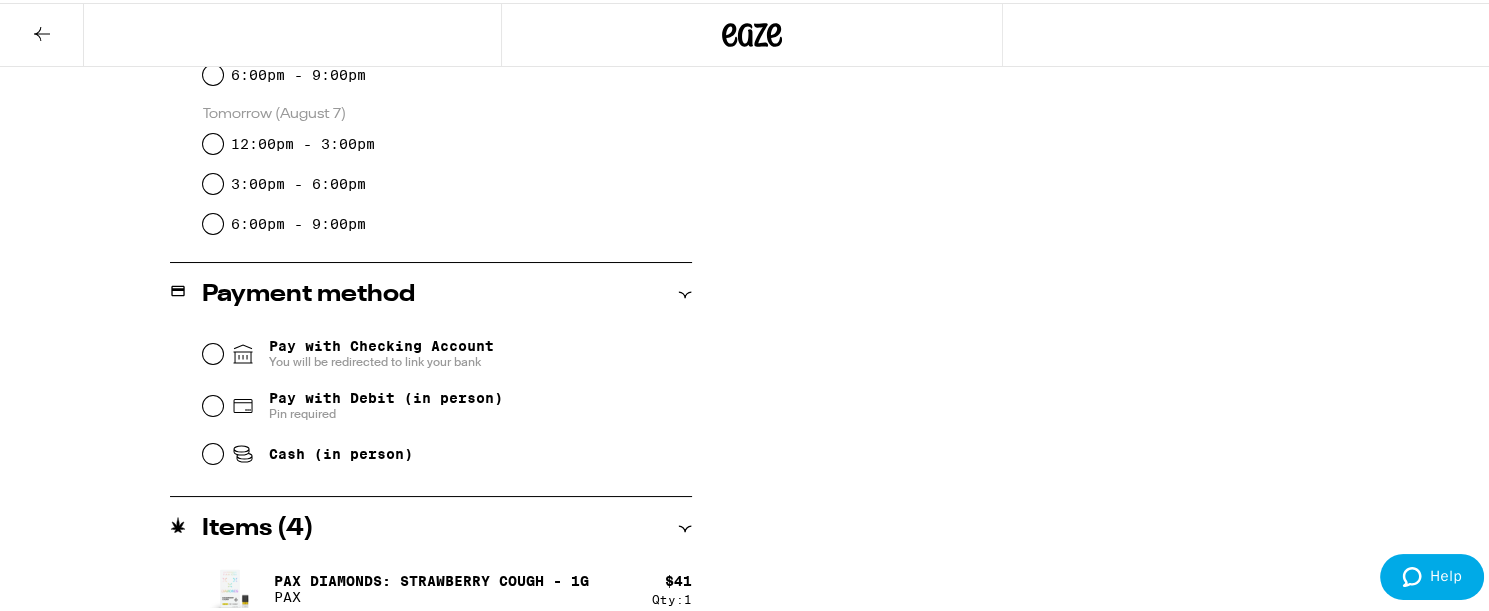 scroll, scrollTop: 640, scrollLeft: 0, axis: vertical 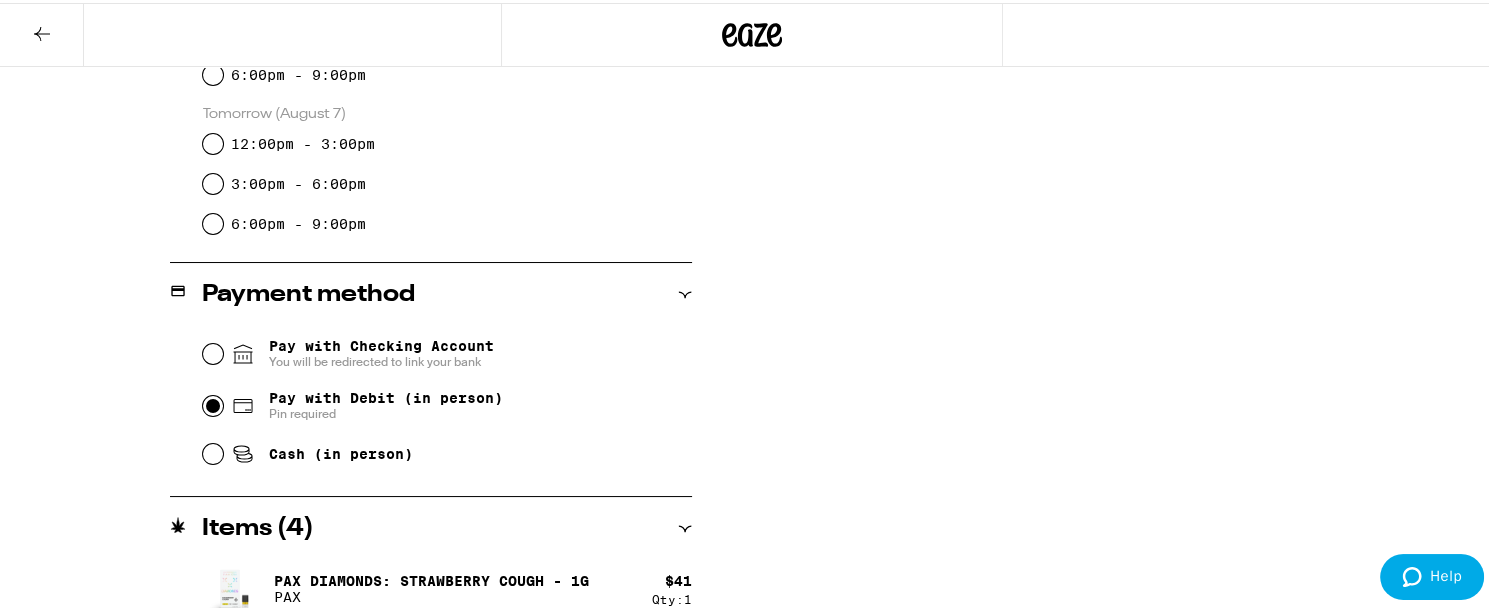 click on "Pay with Debit (in person) Pin required" at bounding box center [213, 403] 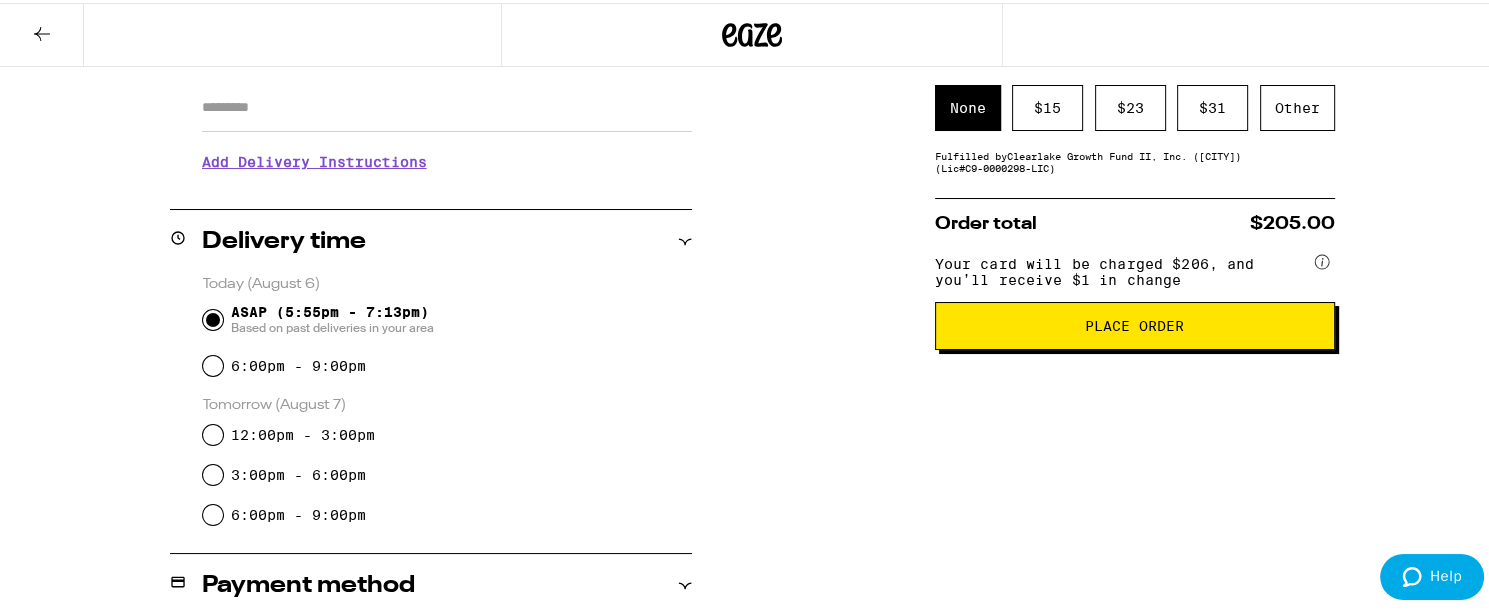 scroll, scrollTop: 350, scrollLeft: 0, axis: vertical 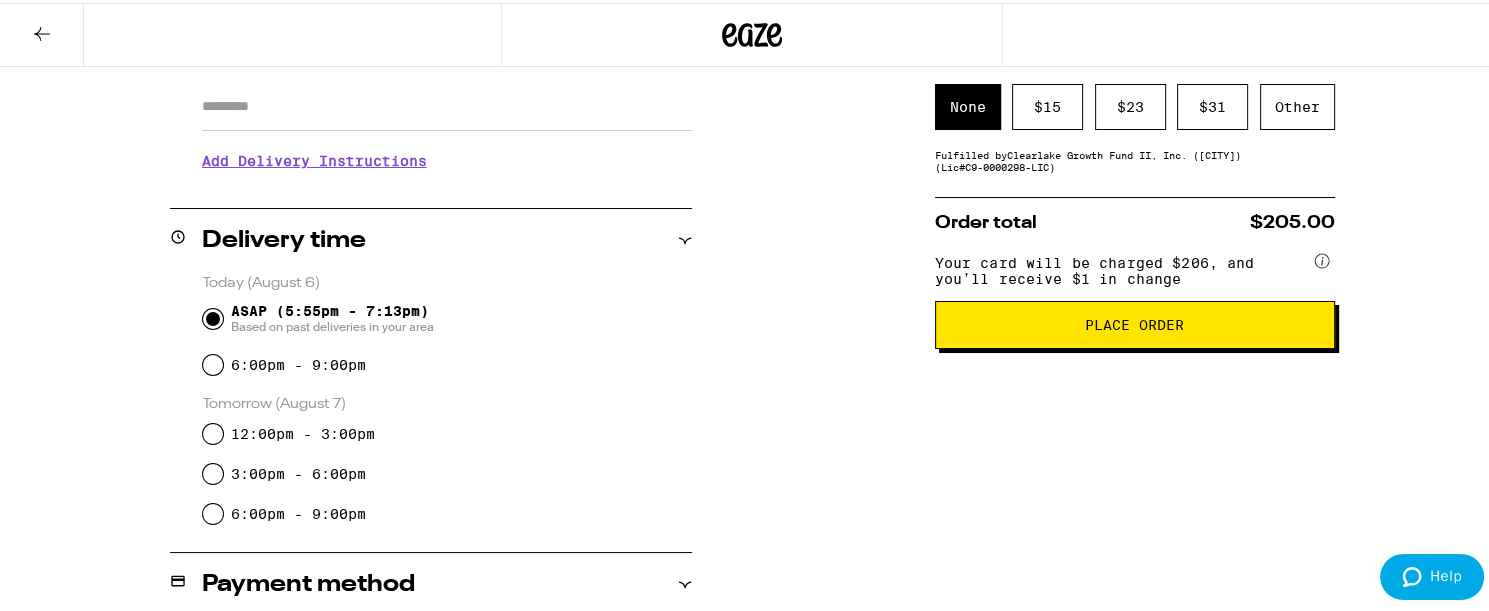 click on "Place Order" at bounding box center (1134, 322) 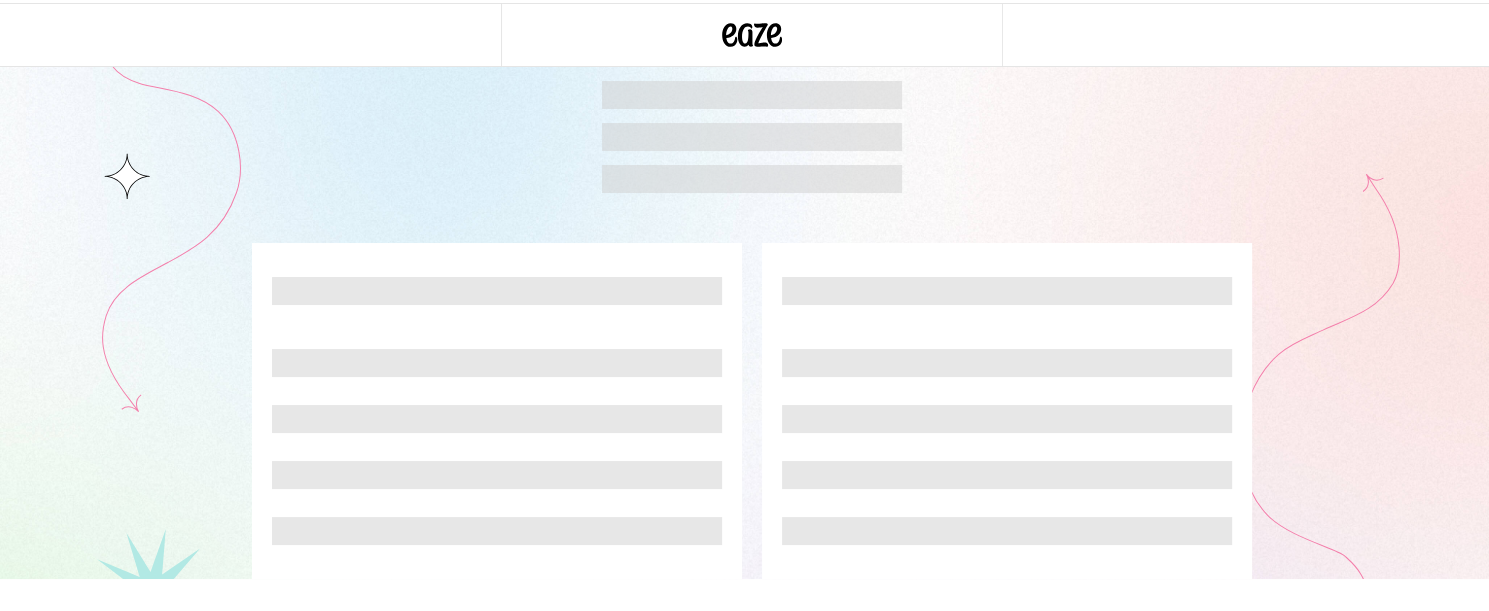 scroll, scrollTop: 0, scrollLeft: 0, axis: both 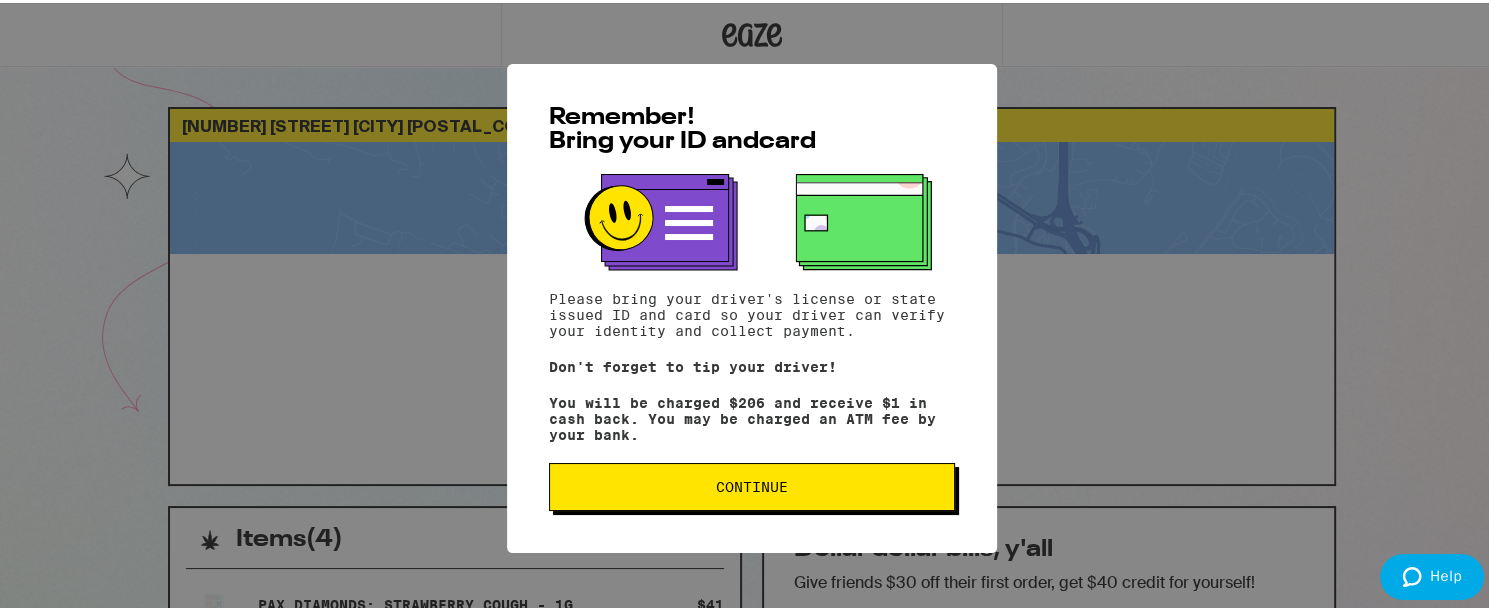click on "Continue" at bounding box center (752, 484) 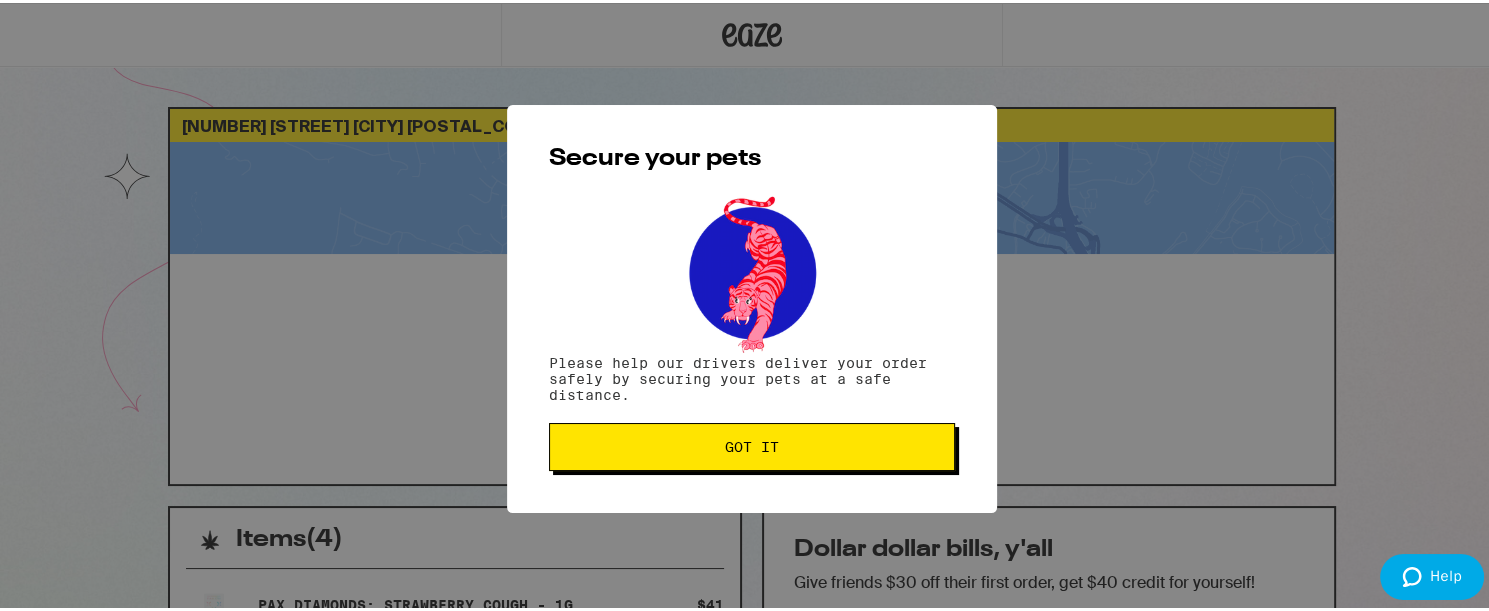 click on "Got it" at bounding box center [752, 444] 